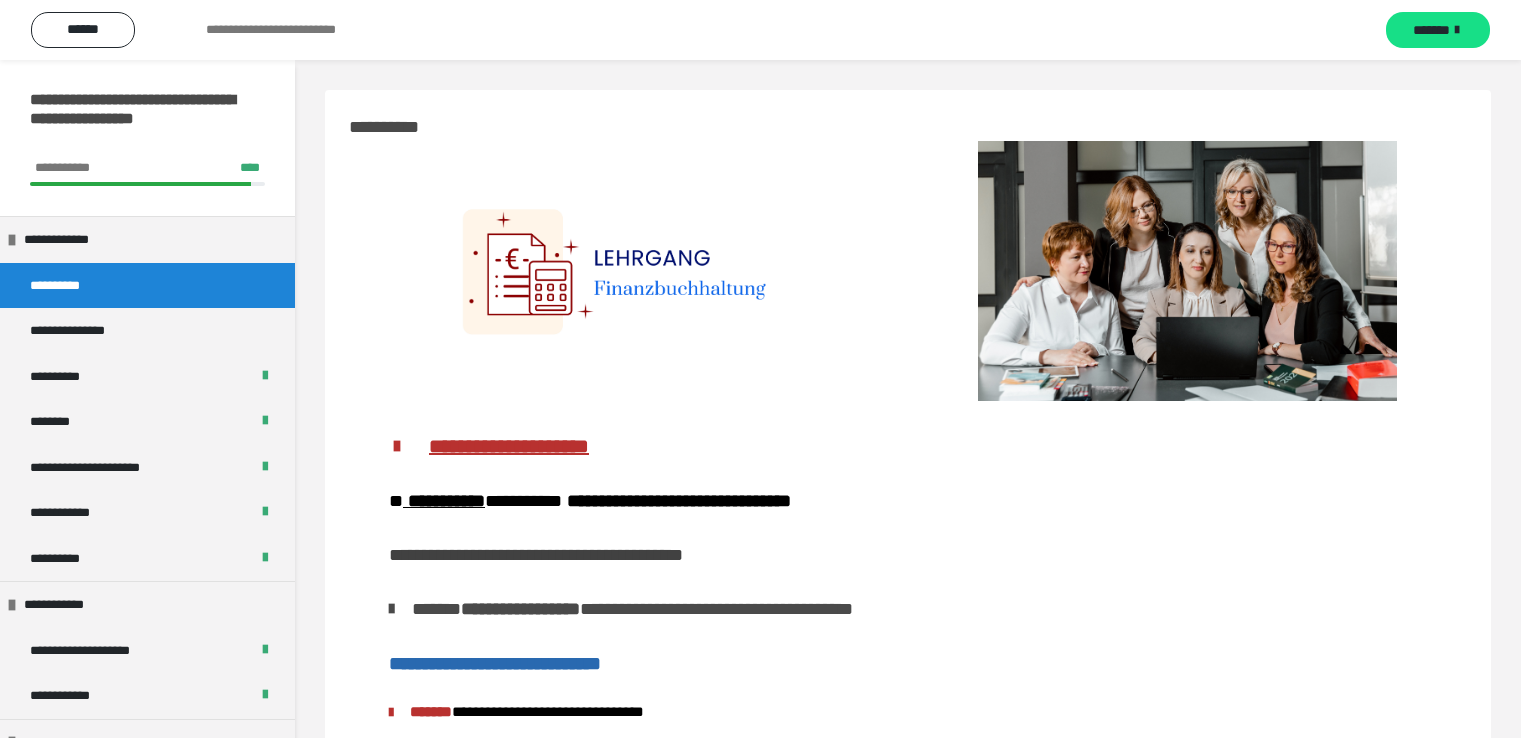 scroll, scrollTop: 0, scrollLeft: 0, axis: both 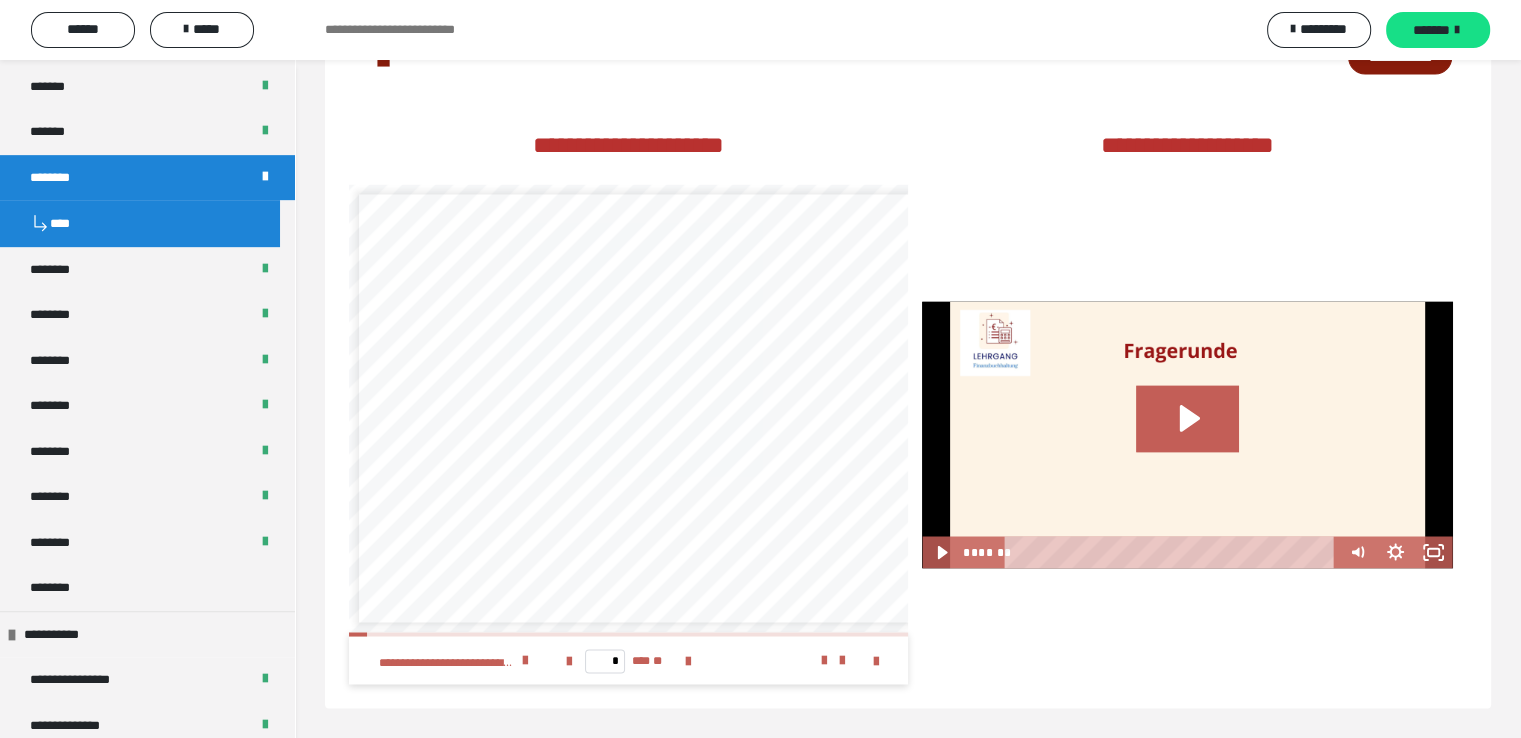 drag, startPoint x: 1433, startPoint y: 26, endPoint x: 1215, endPoint y: 234, distance: 301.3105 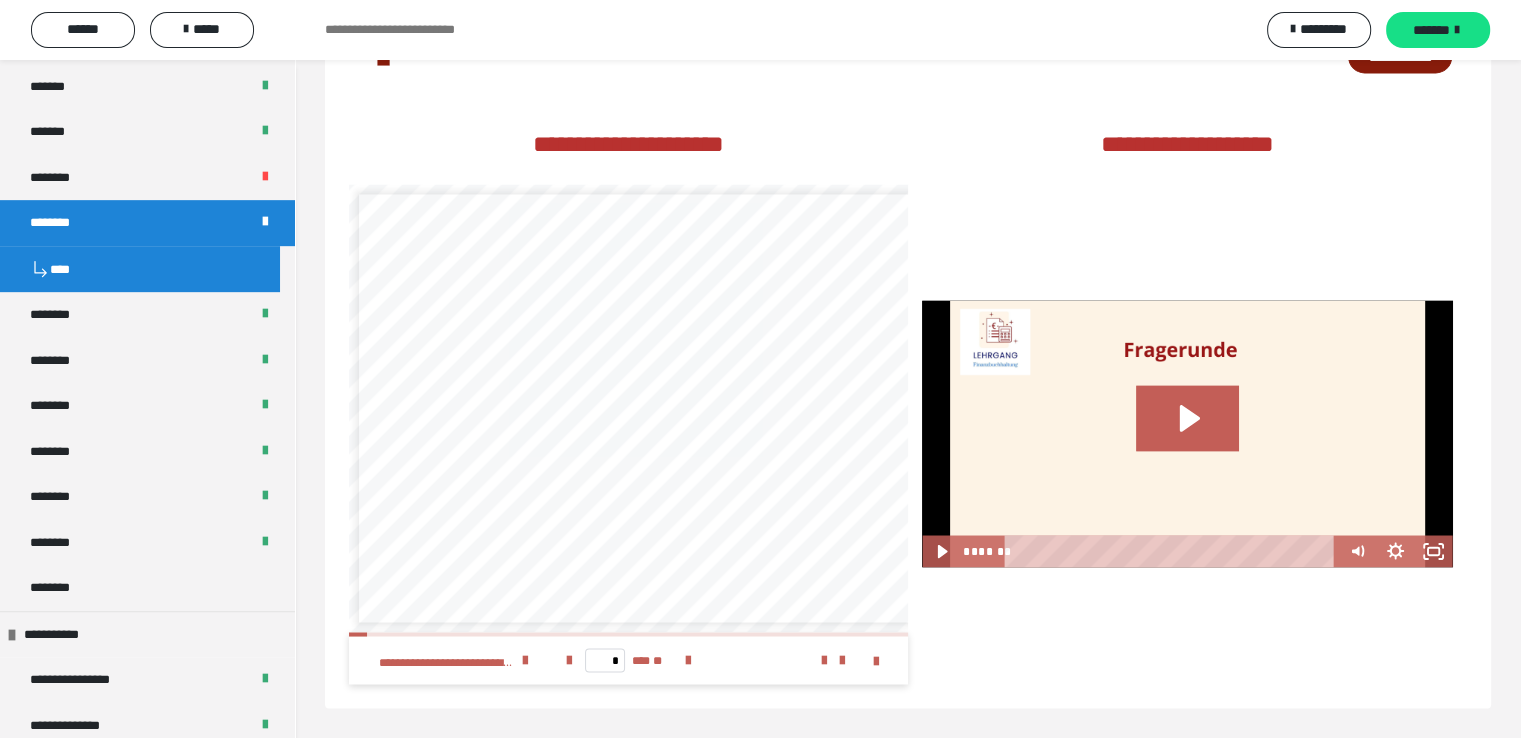 scroll, scrollTop: 3018, scrollLeft: 0, axis: vertical 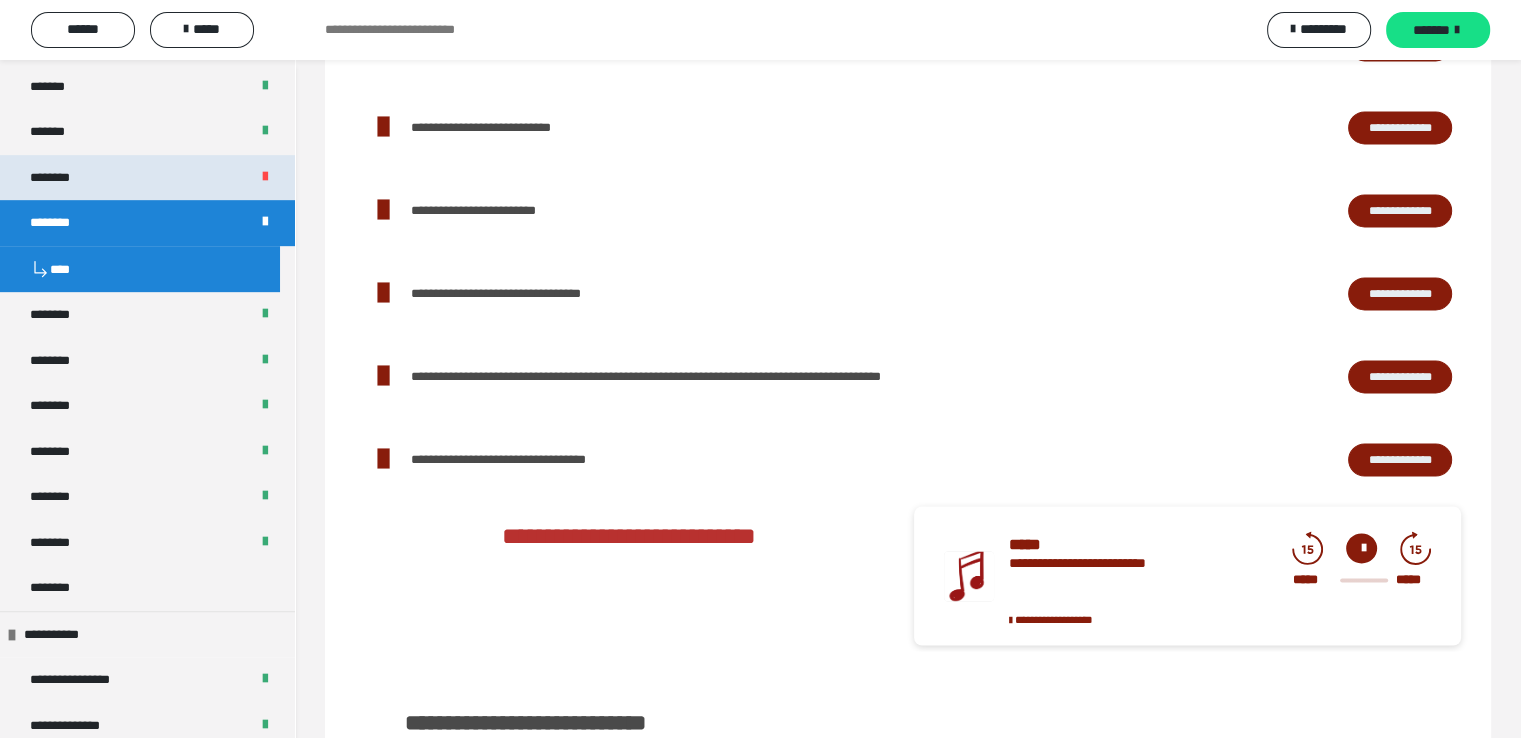 click on "********" at bounding box center (147, 178) 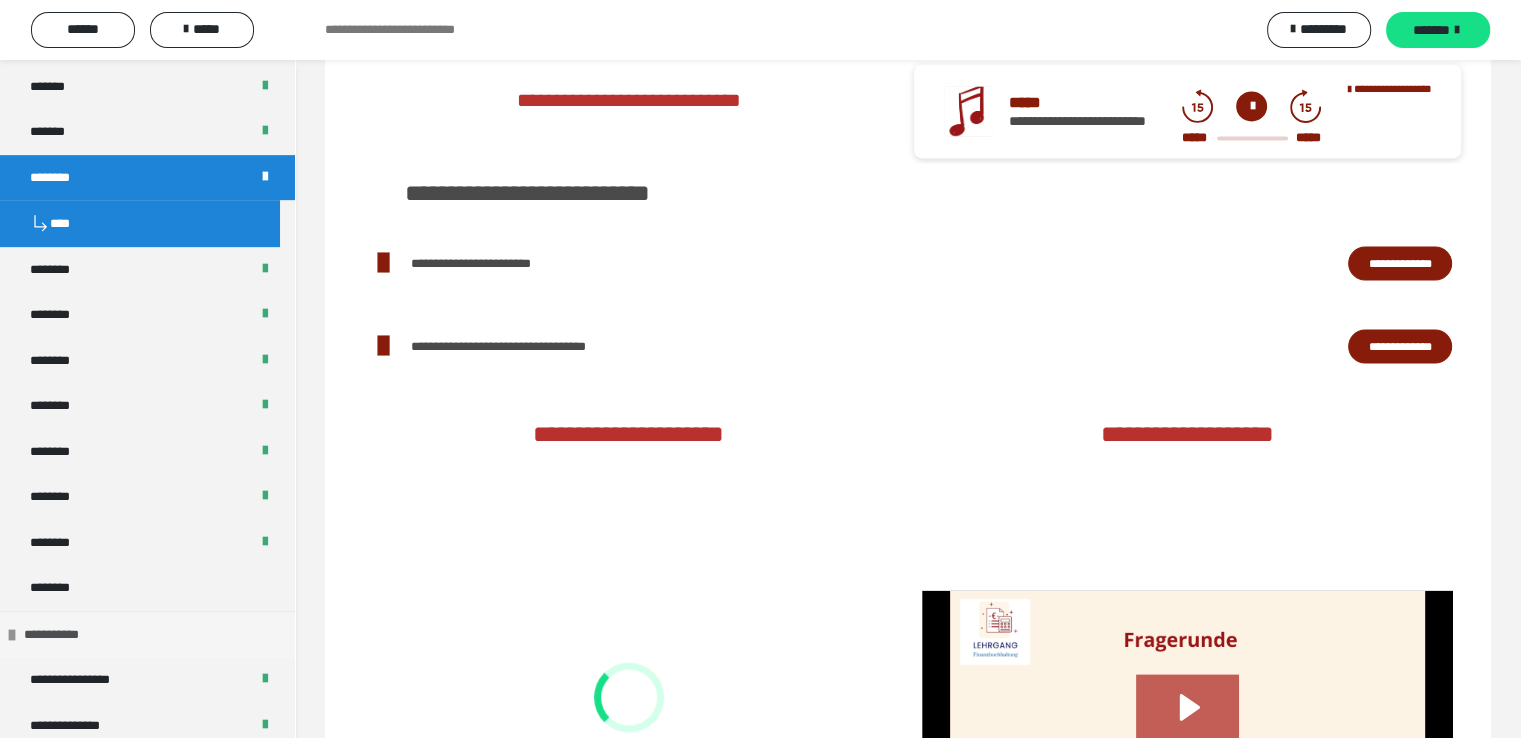 scroll, scrollTop: 2183, scrollLeft: 0, axis: vertical 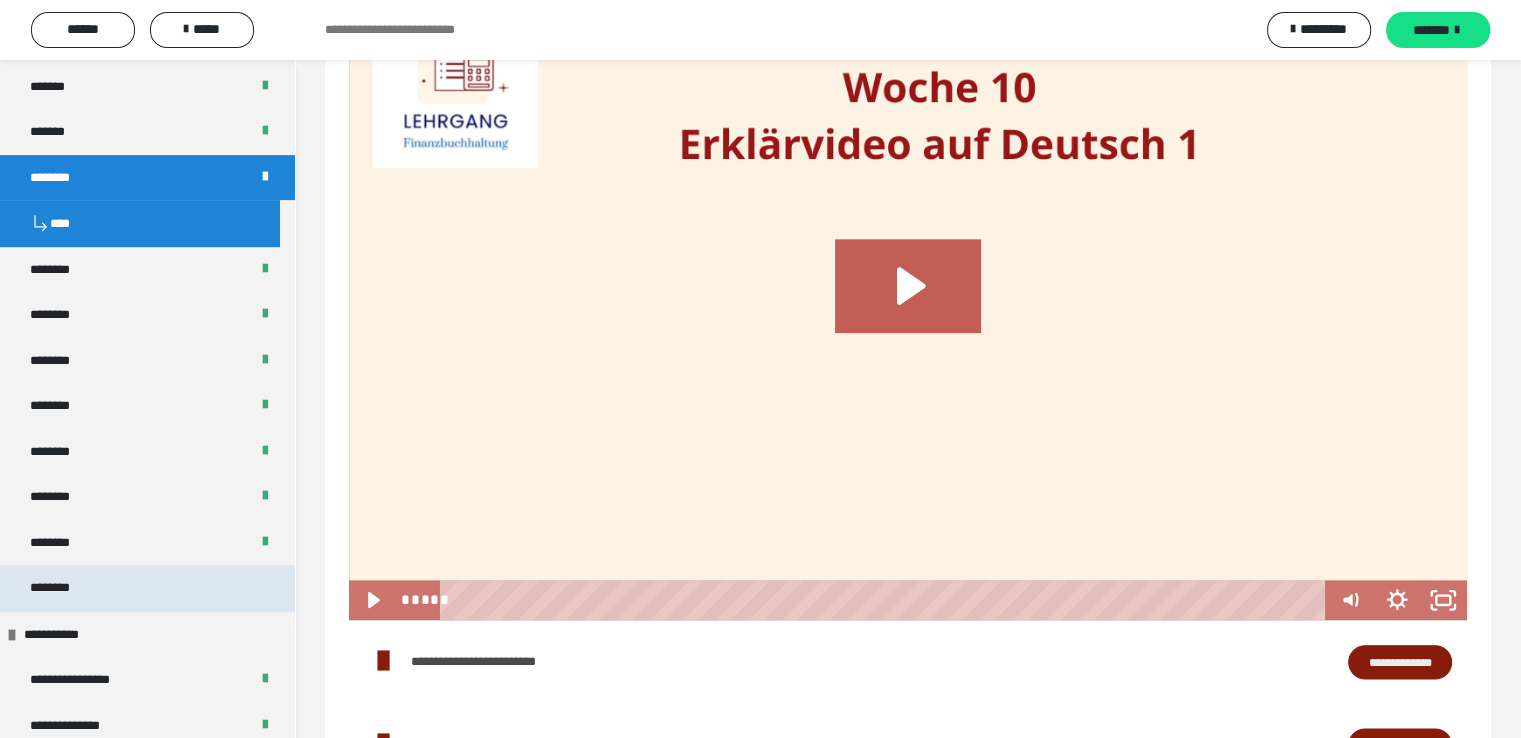 click on "********" at bounding box center [147, 588] 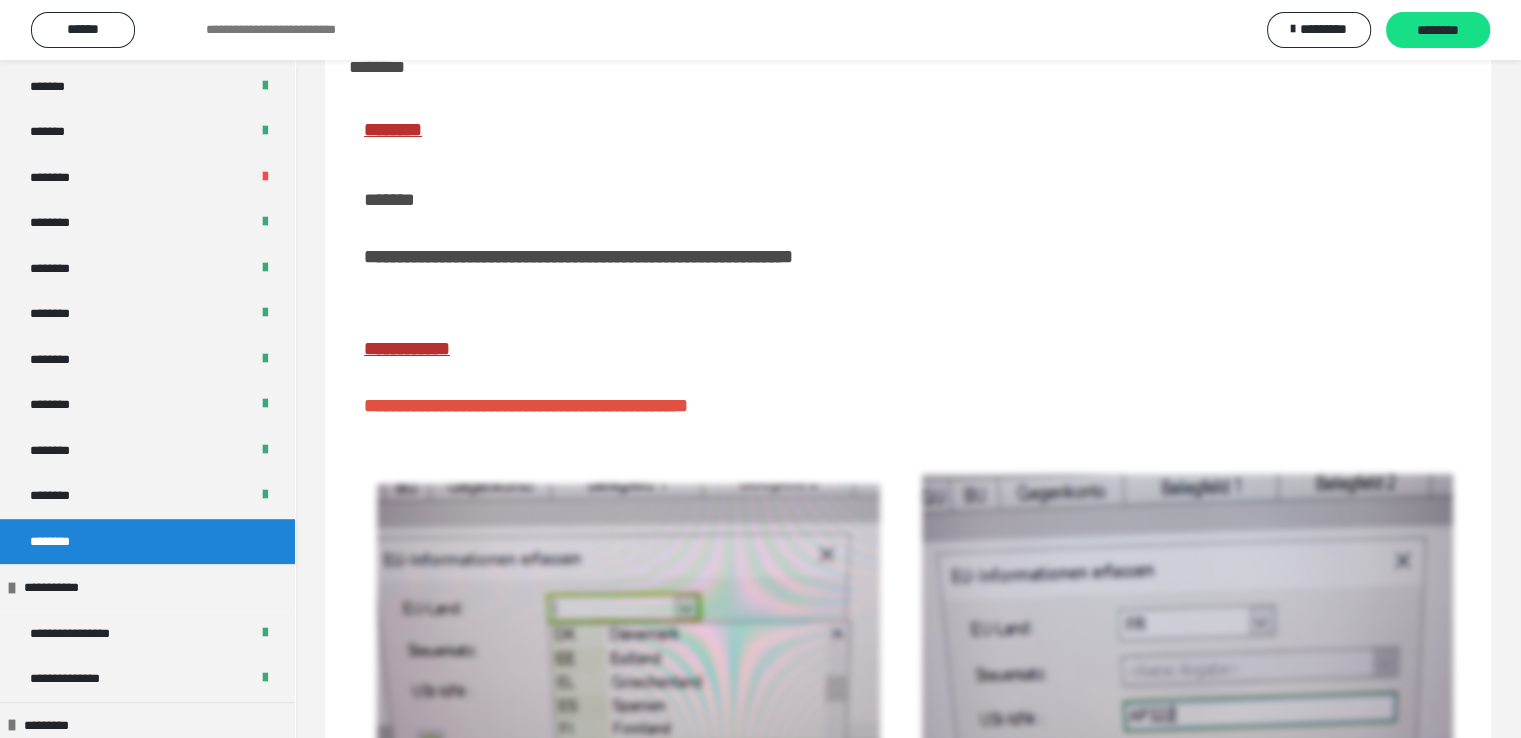 scroll, scrollTop: 303, scrollLeft: 0, axis: vertical 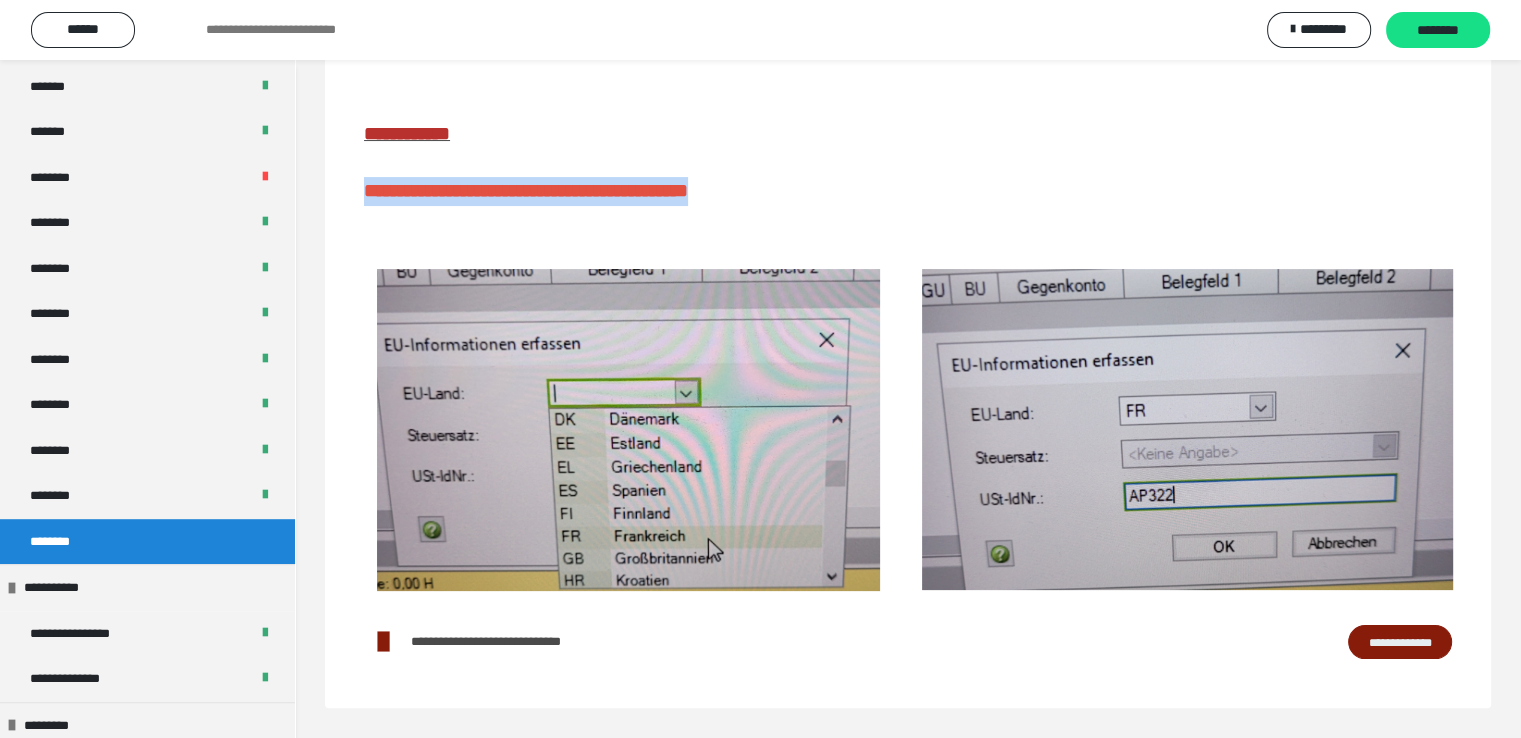 drag, startPoint x: 364, startPoint y: 191, endPoint x: 832, endPoint y: 181, distance: 468.1068 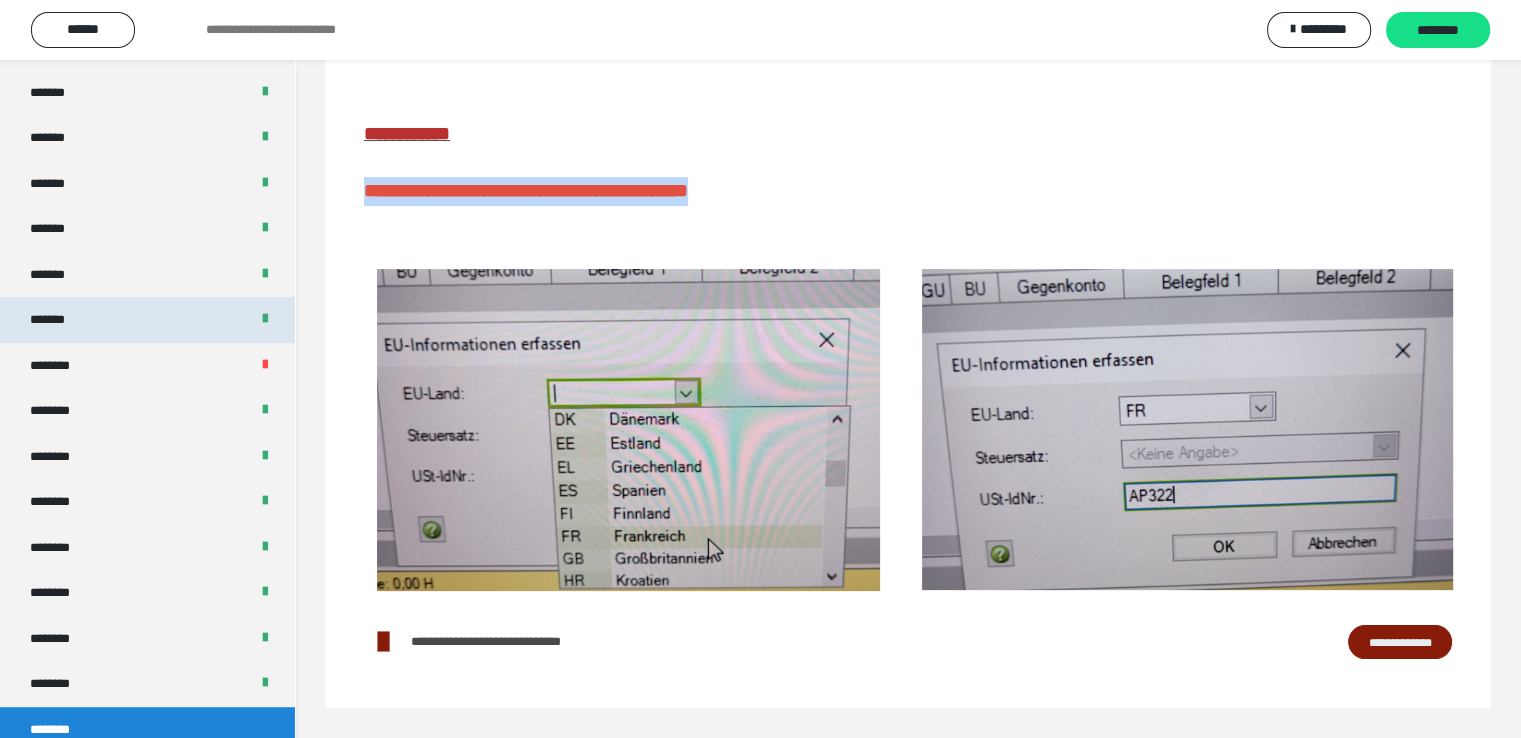 scroll, scrollTop: 820, scrollLeft: 0, axis: vertical 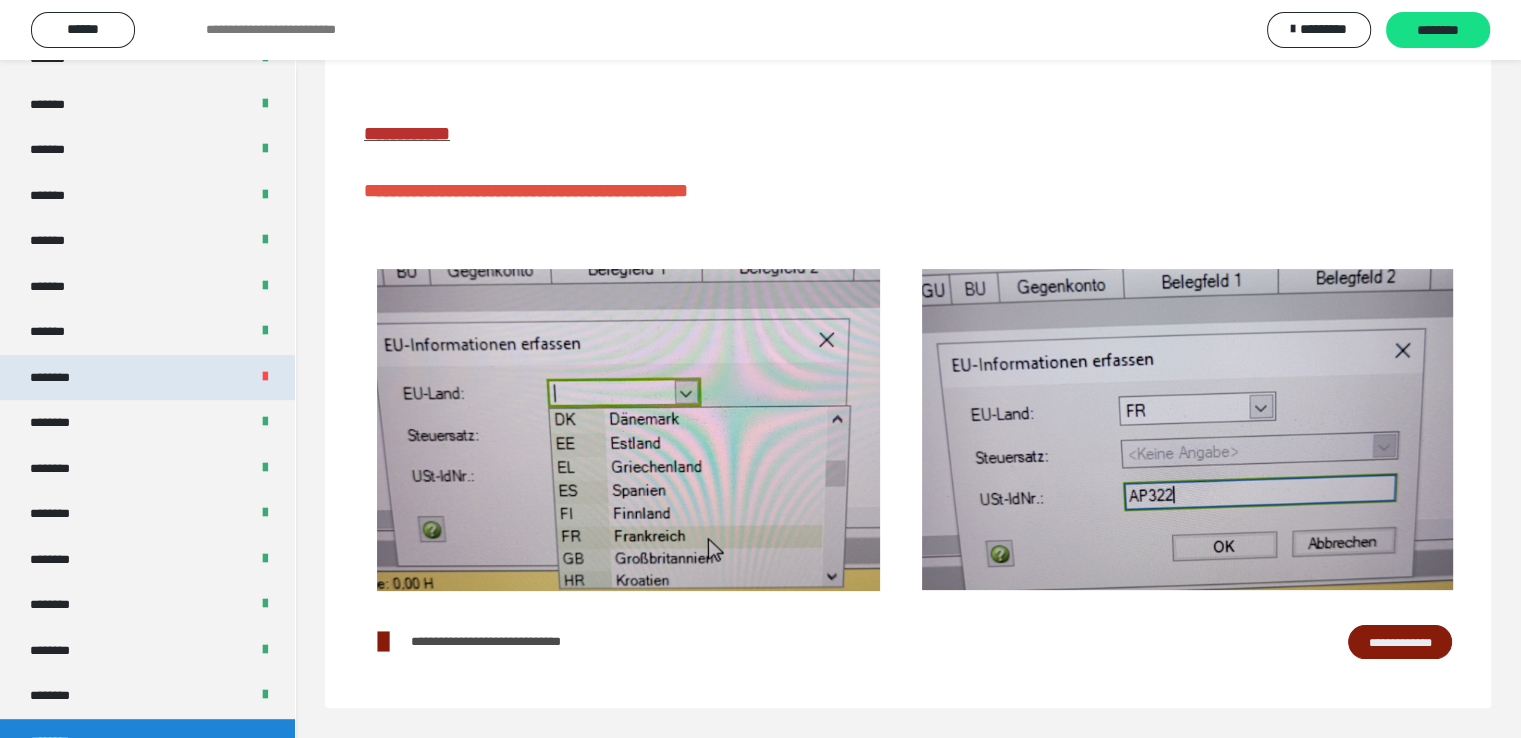 click on "********" at bounding box center (147, 378) 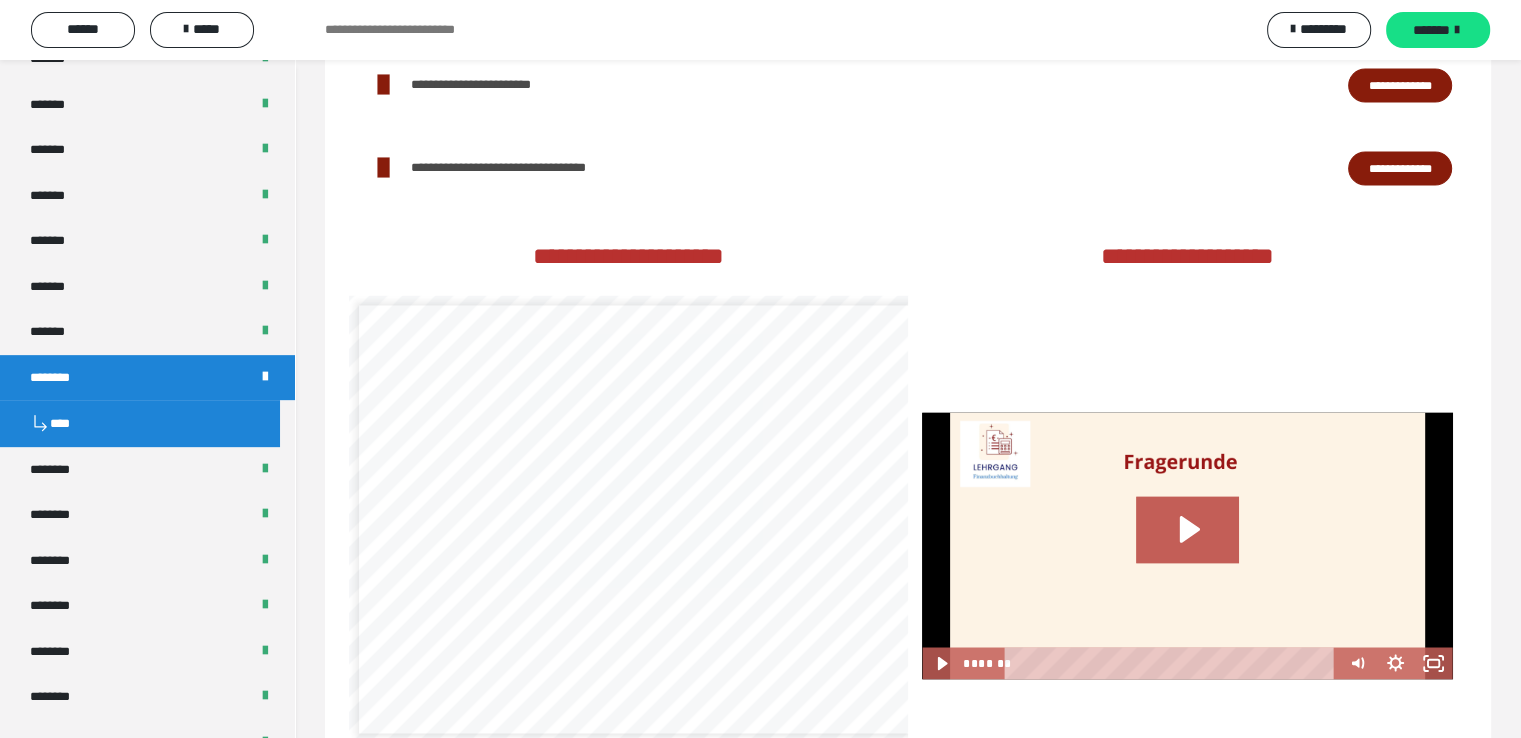 scroll, scrollTop: 3370, scrollLeft: 0, axis: vertical 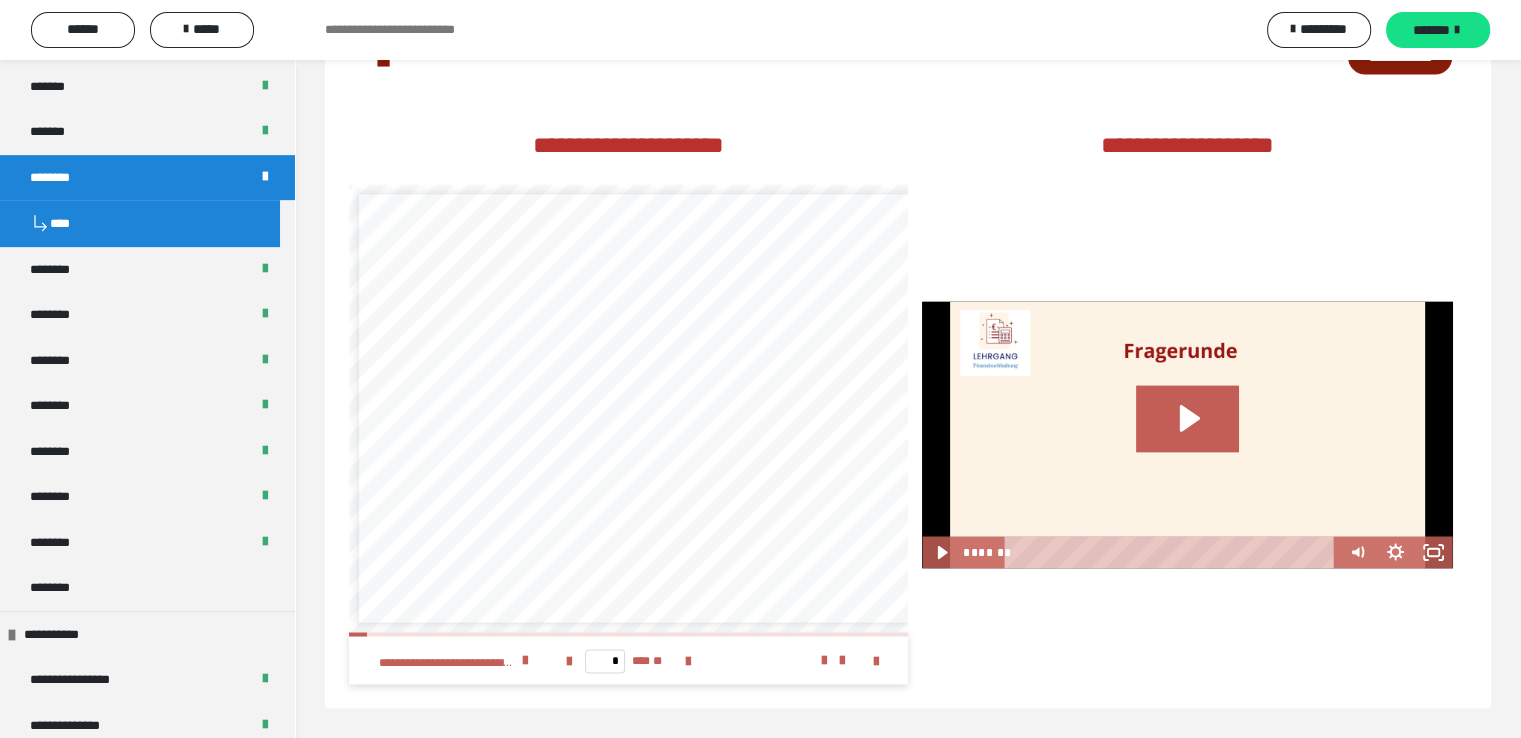 click on "********" at bounding box center [147, 178] 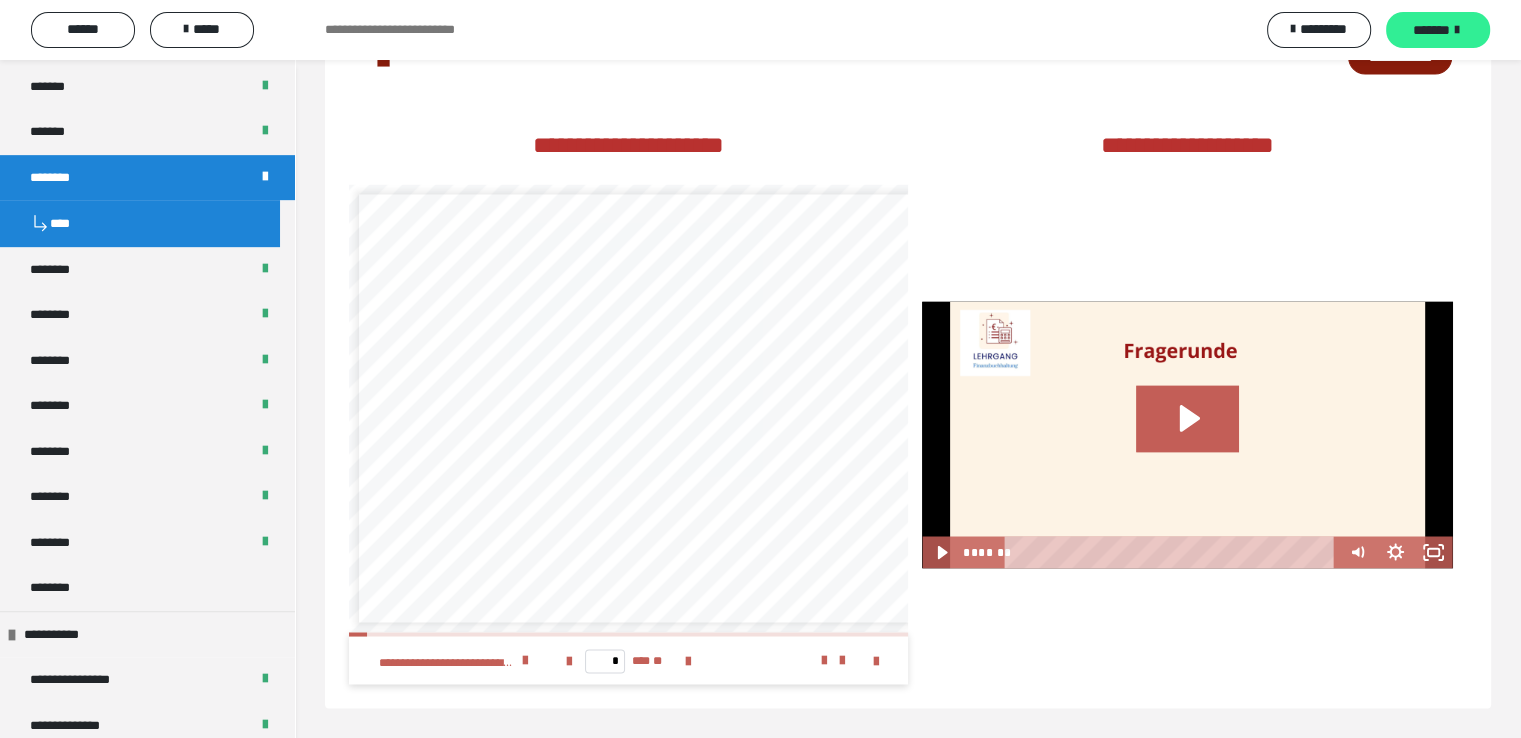 click on "*******" at bounding box center (1431, 30) 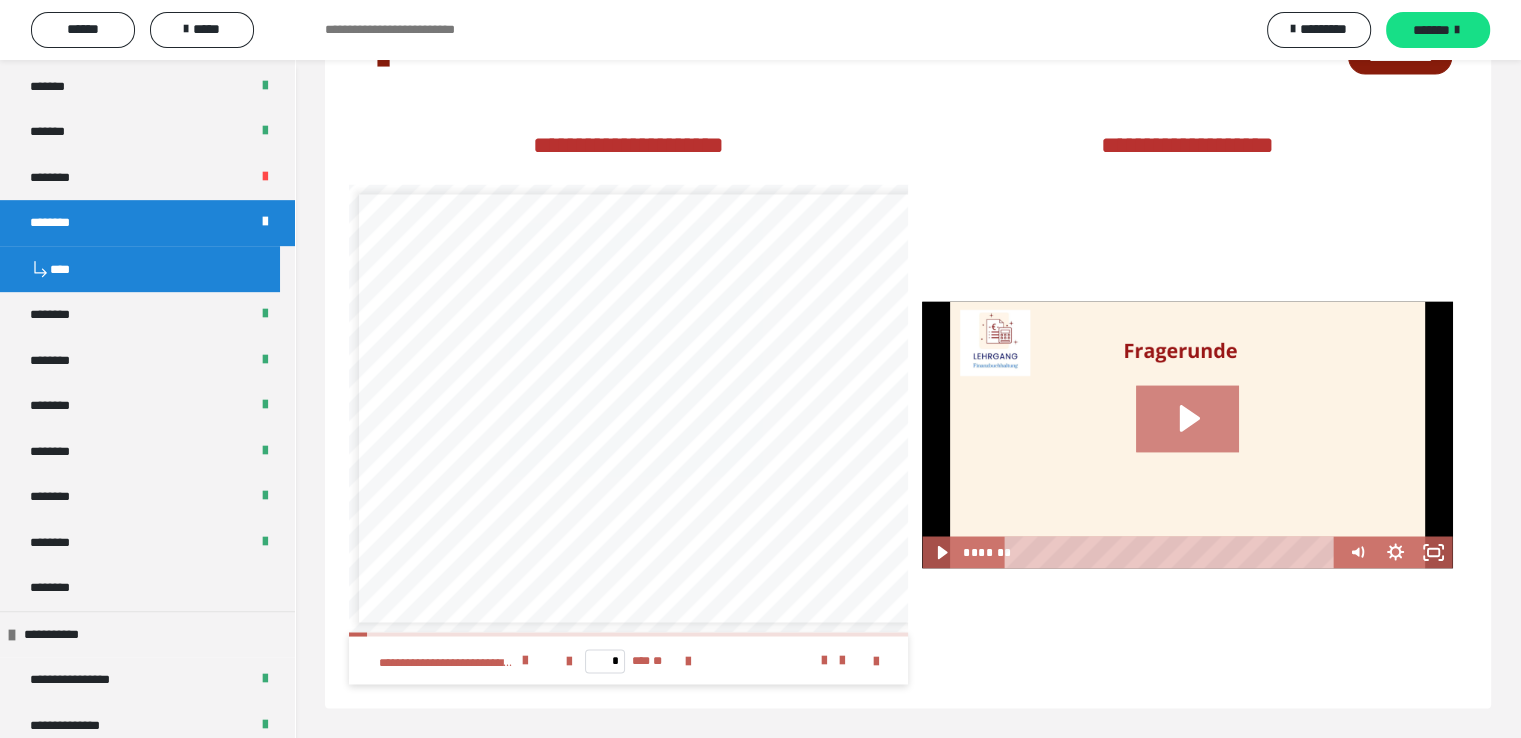 scroll, scrollTop: 3389, scrollLeft: 0, axis: vertical 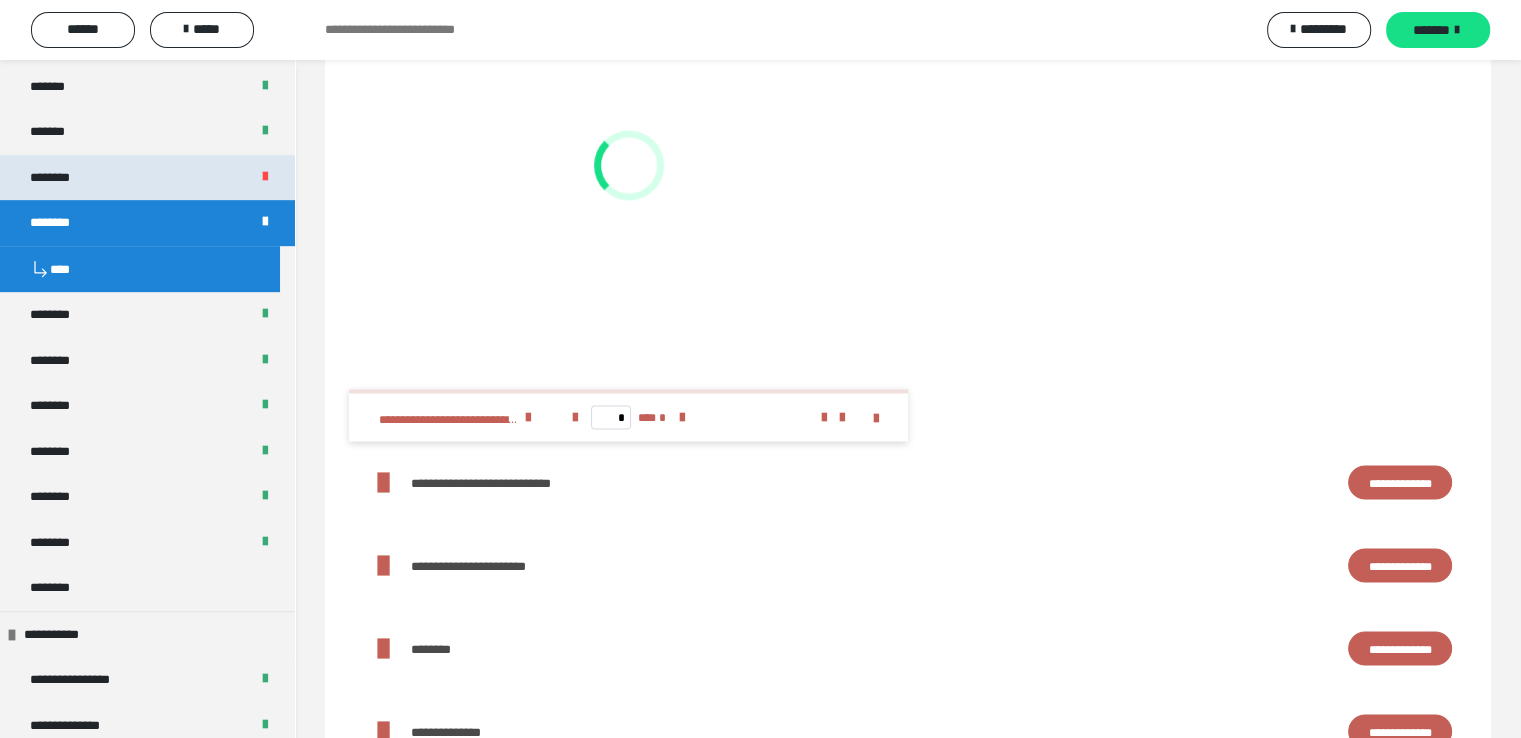 click on "********" at bounding box center [147, 178] 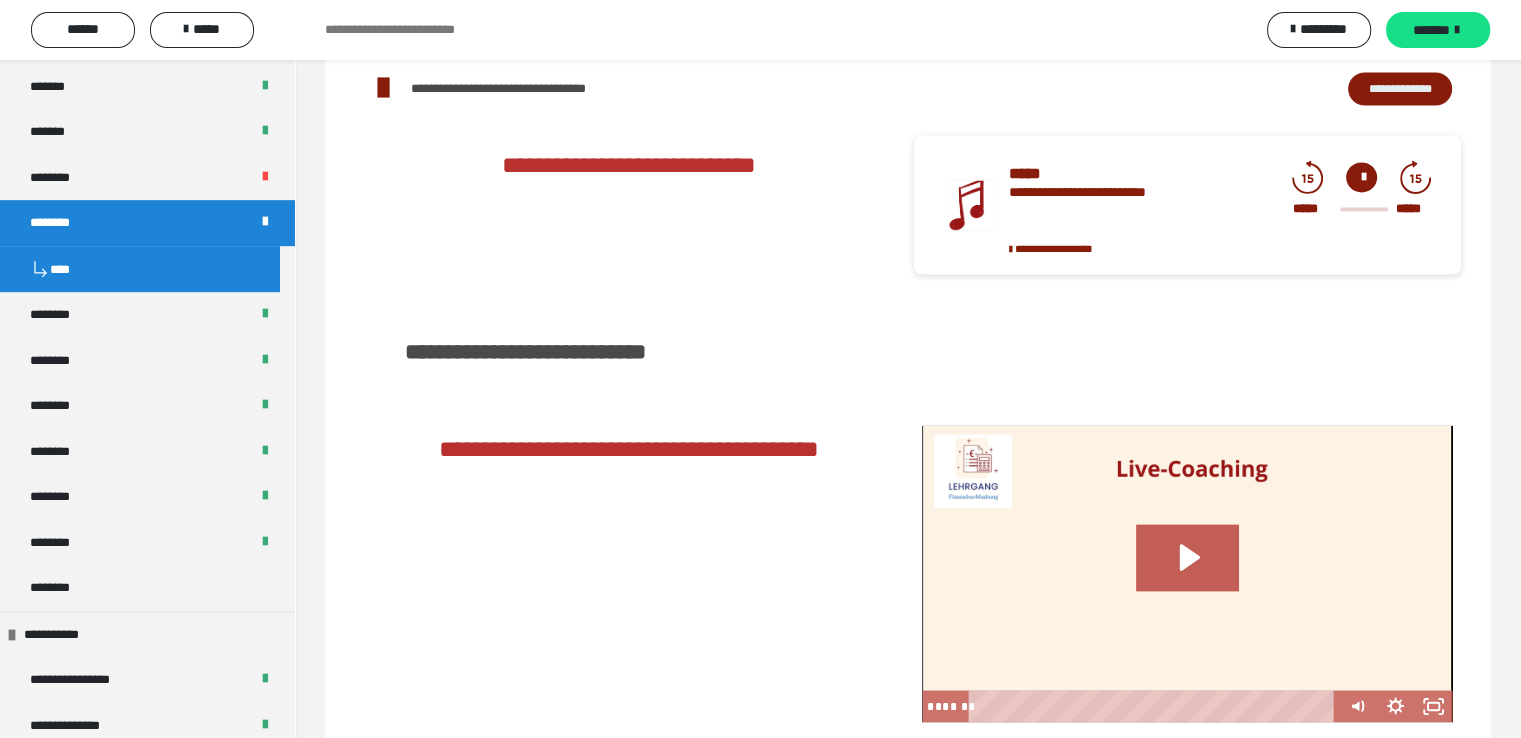 scroll, scrollTop: 3018, scrollLeft: 0, axis: vertical 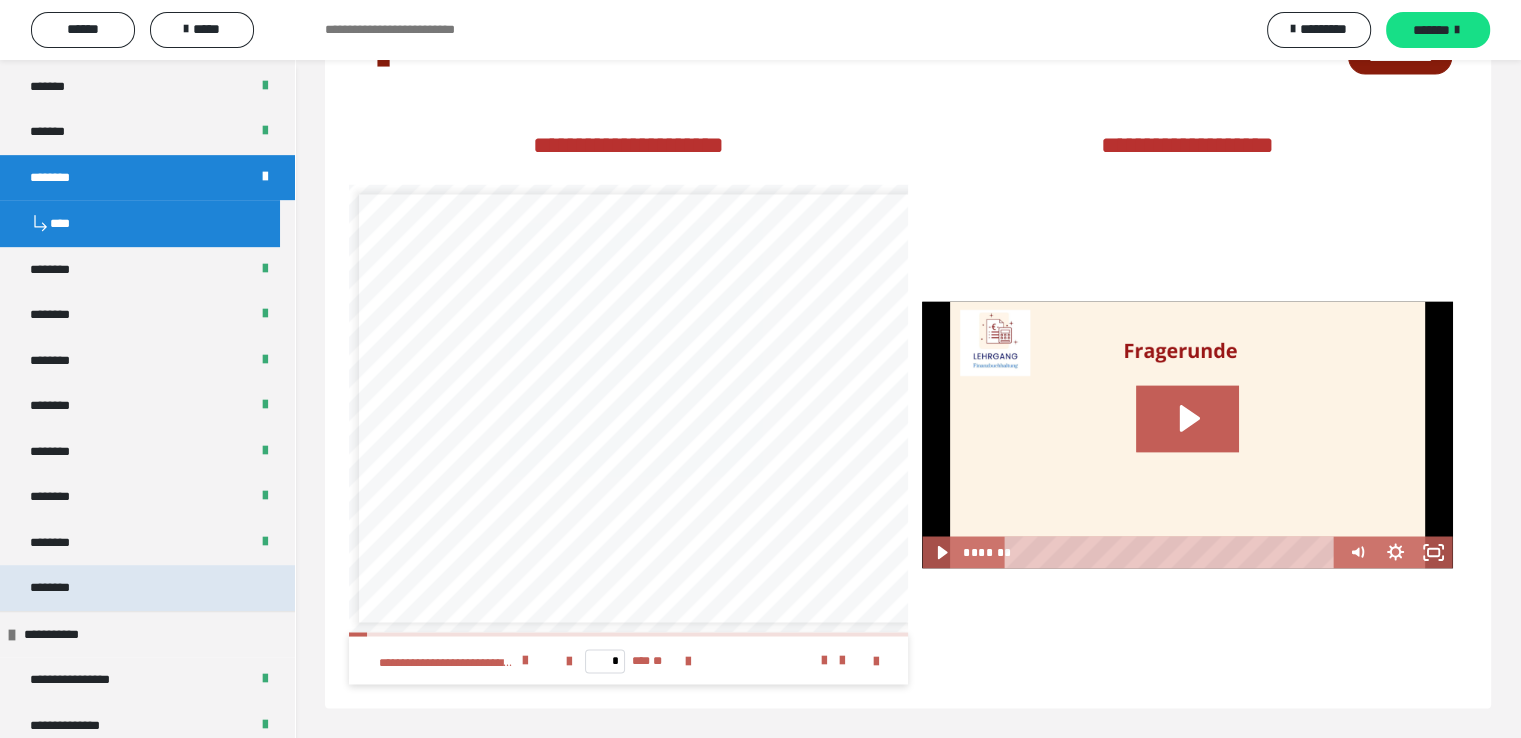 click on "********" at bounding box center (147, 588) 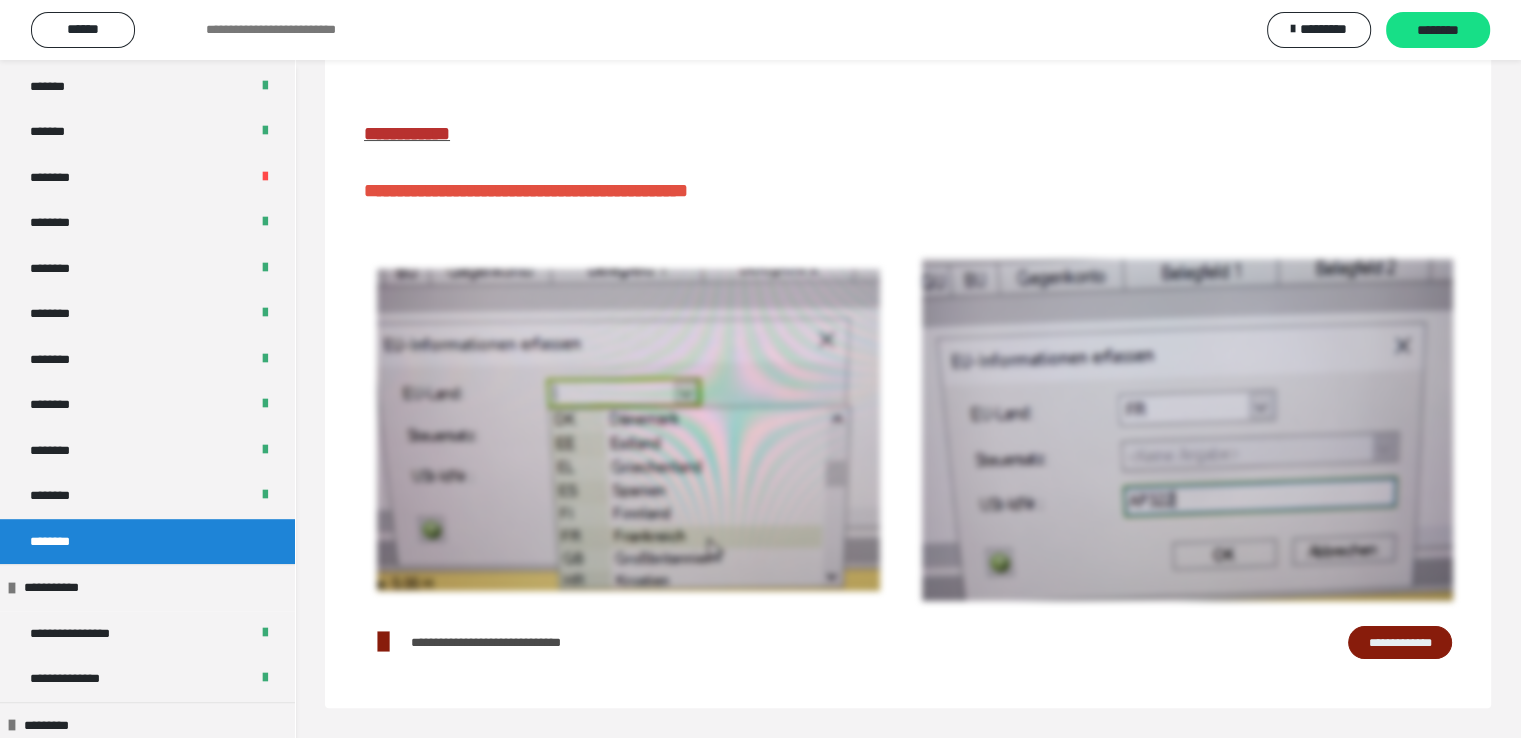 scroll, scrollTop: 303, scrollLeft: 0, axis: vertical 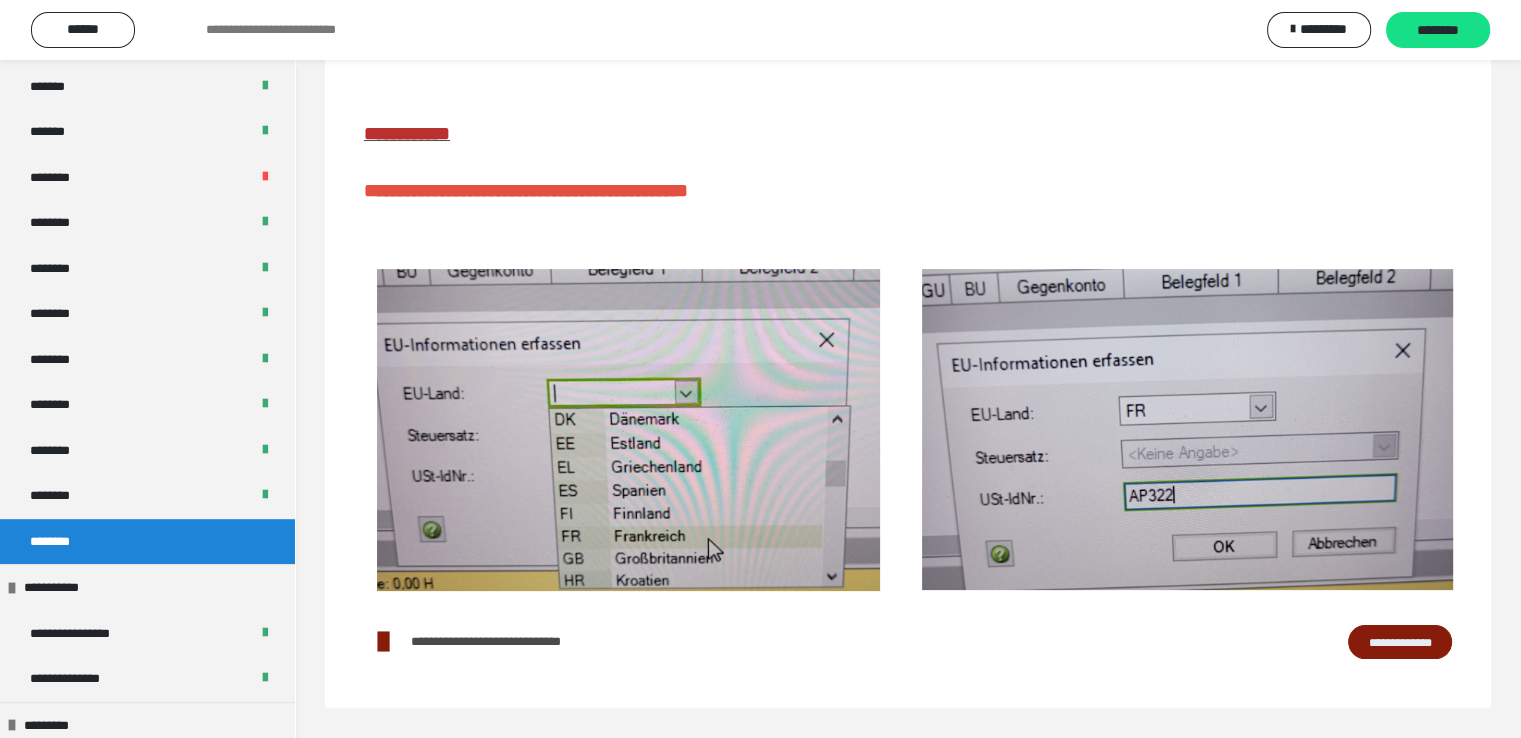 click on "**********" at bounding box center [527, 642] 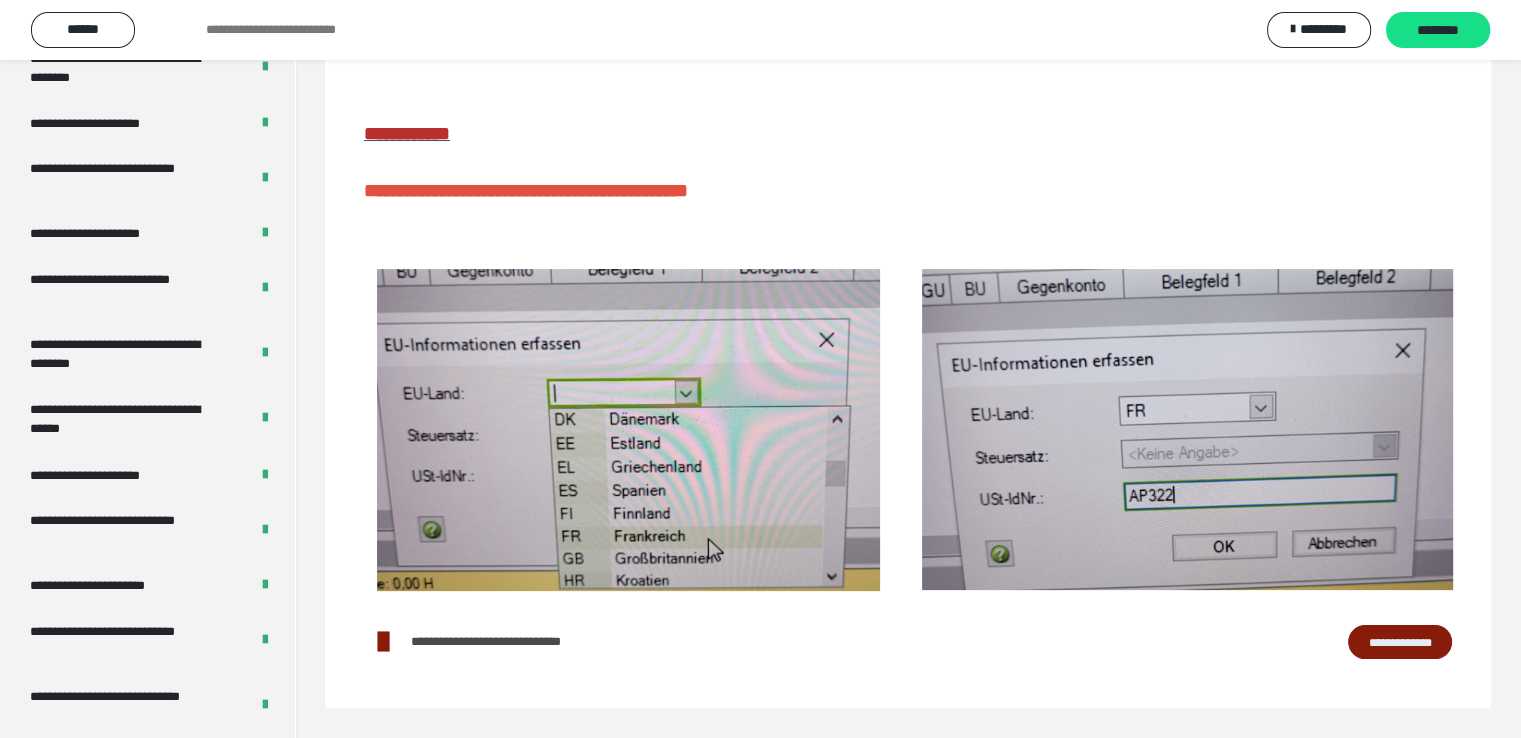 scroll, scrollTop: 3820, scrollLeft: 0, axis: vertical 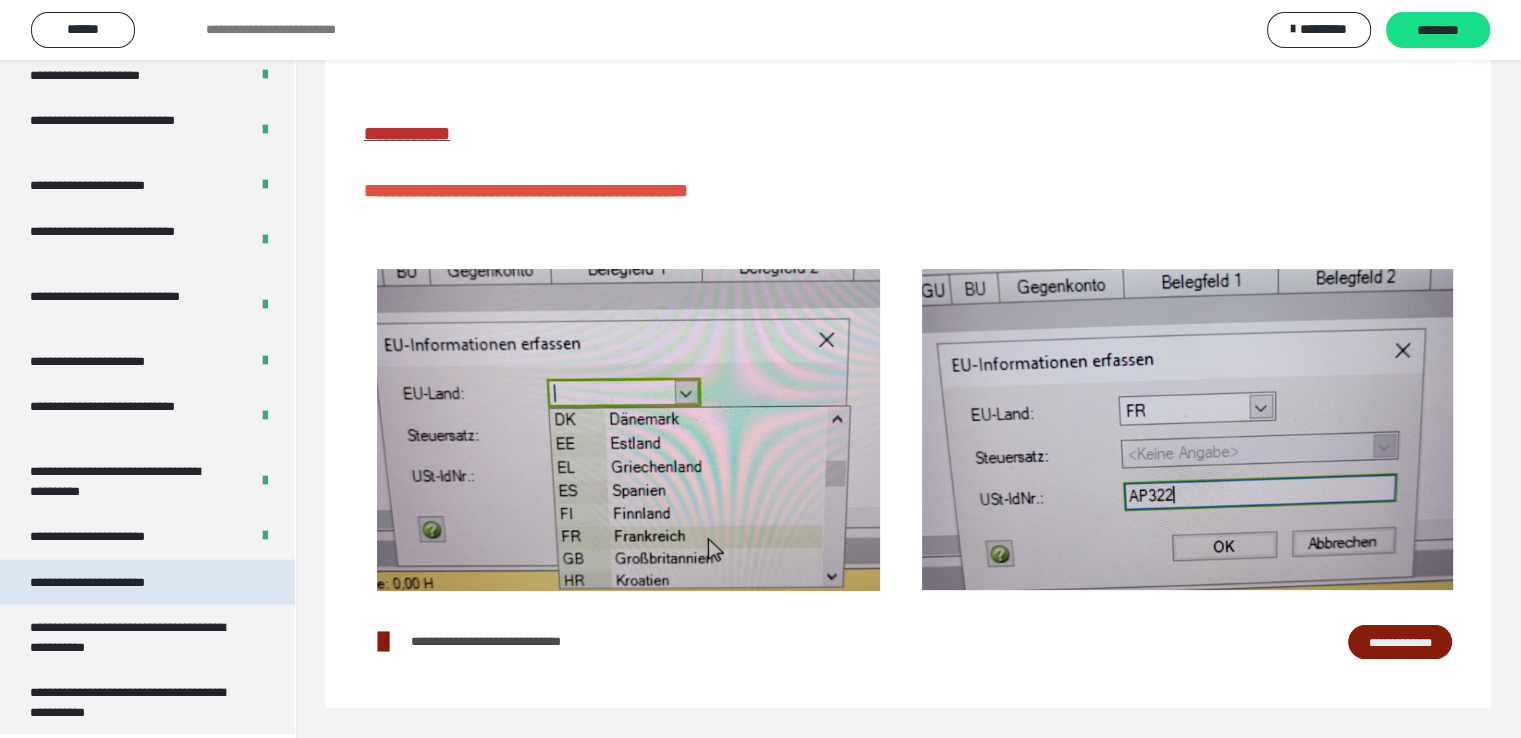 click on "**********" at bounding box center (111, 582) 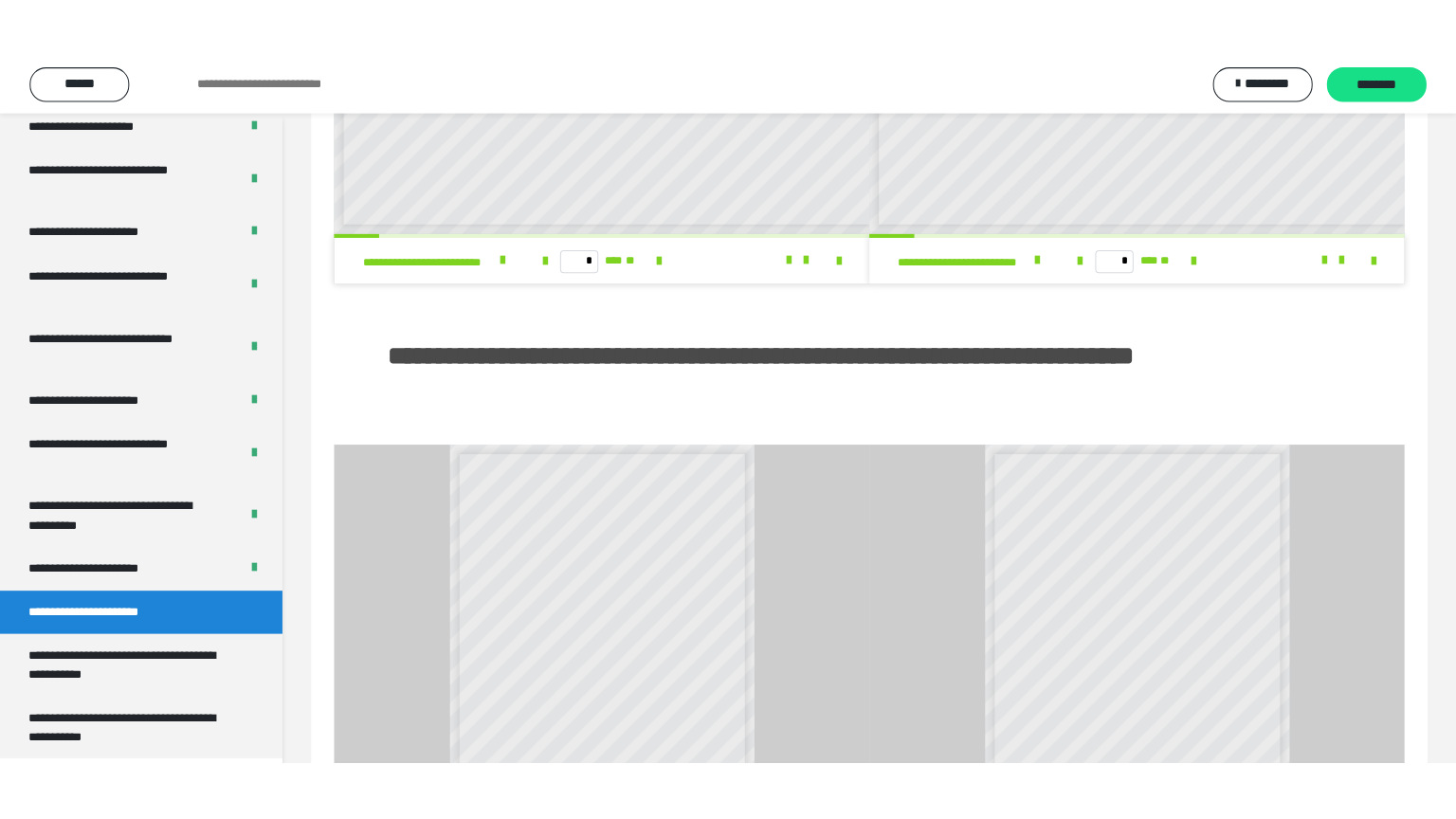 scroll, scrollTop: 3, scrollLeft: 0, axis: vertical 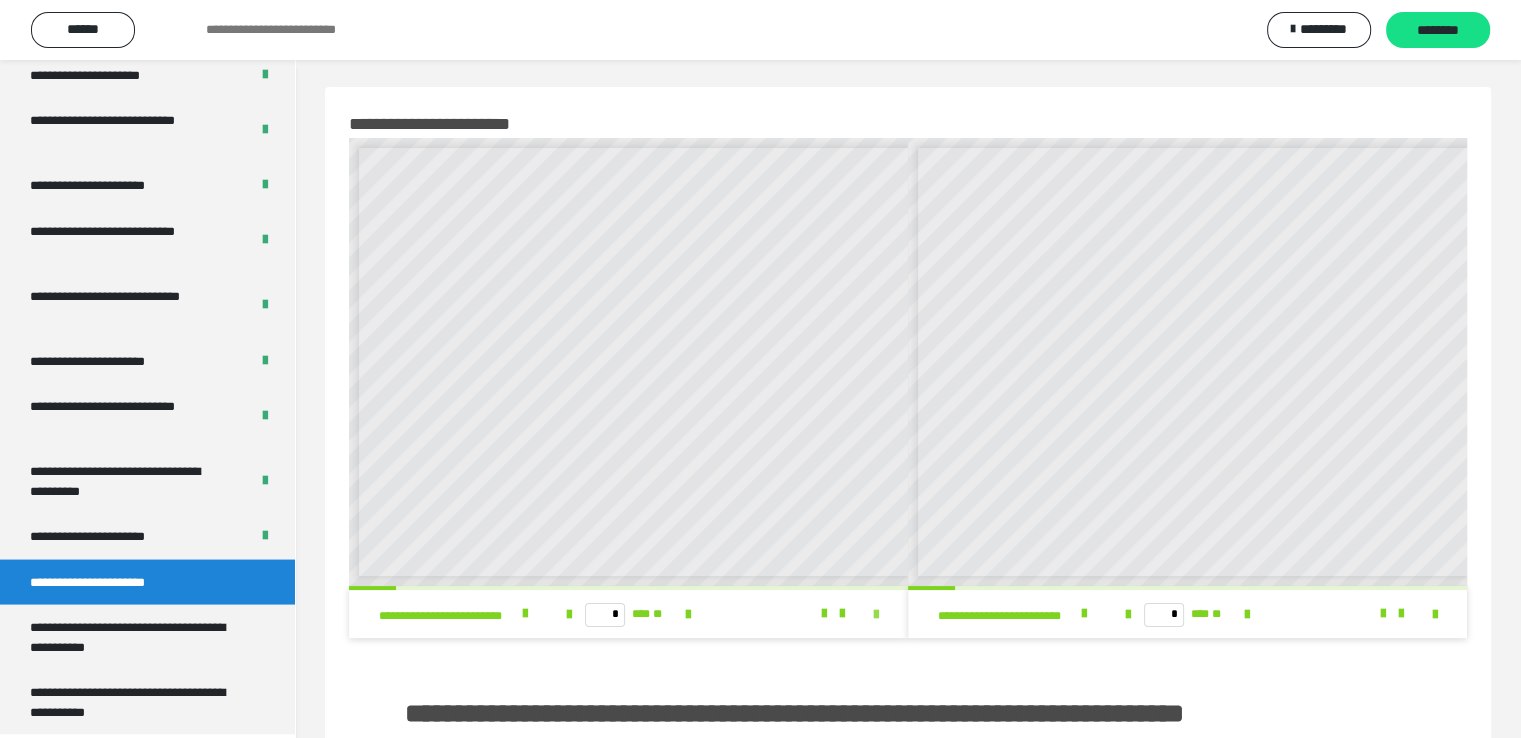 click at bounding box center [876, 615] 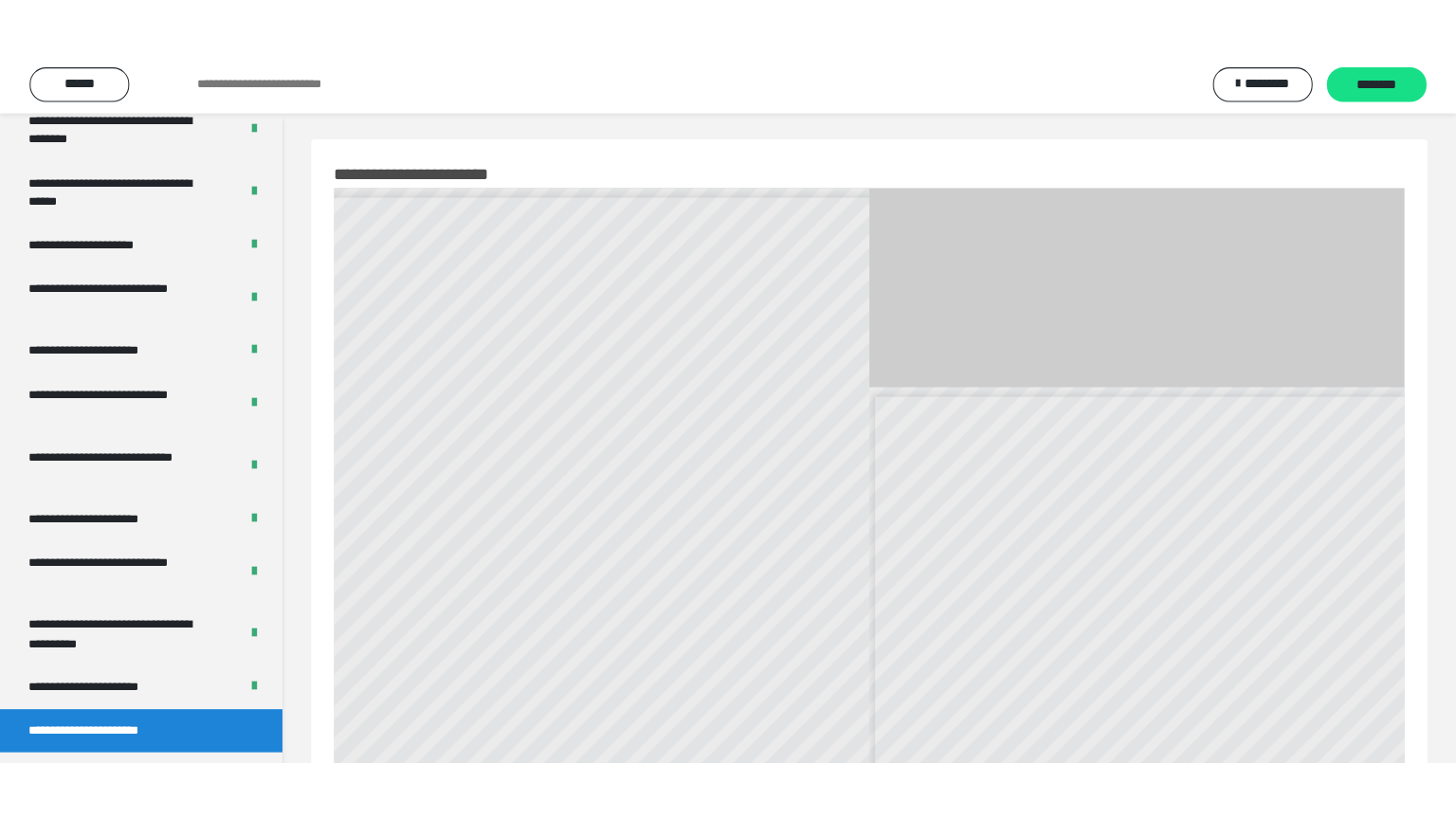 scroll, scrollTop: 3501, scrollLeft: 0, axis: vertical 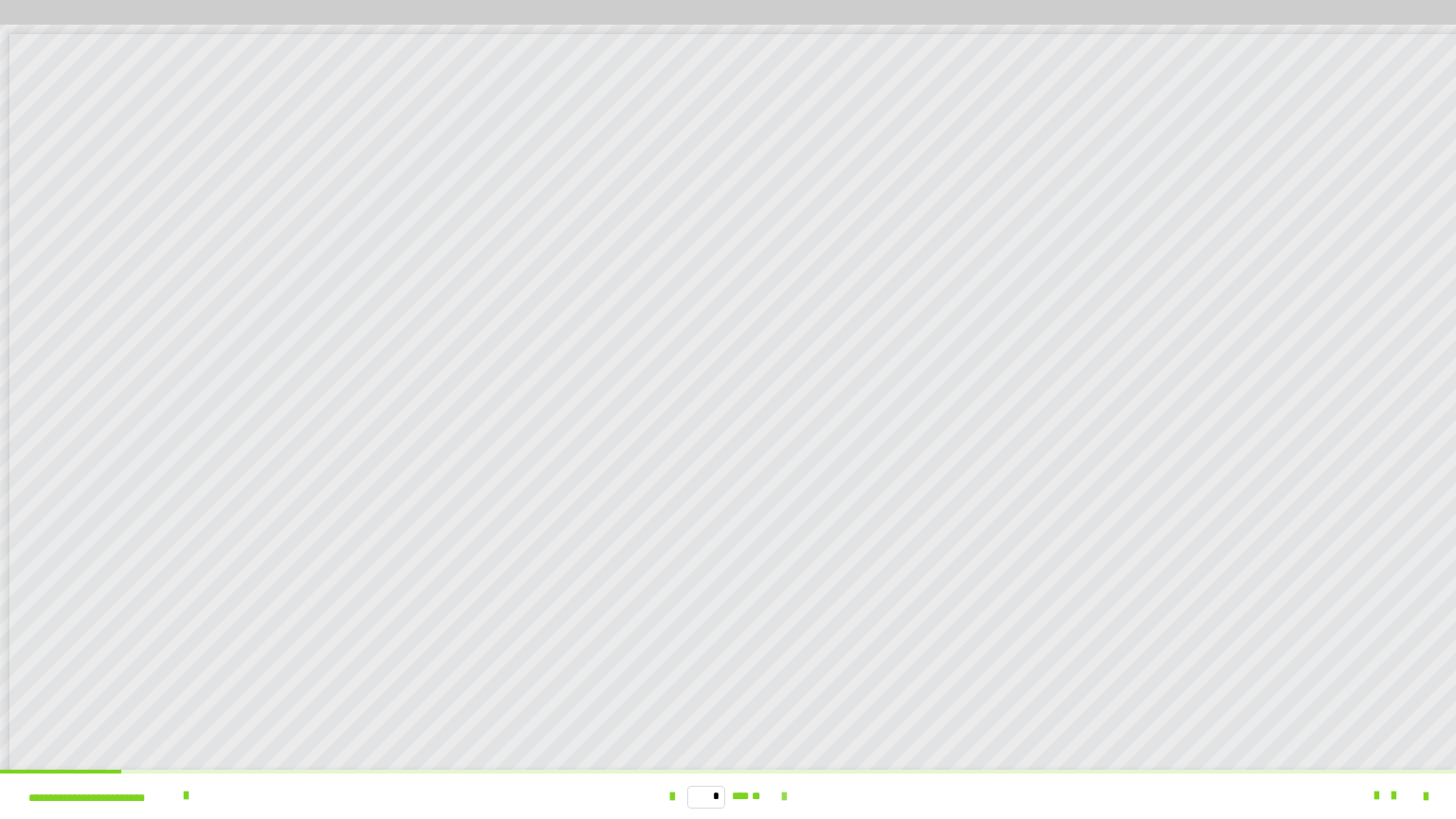 click at bounding box center [784, 797] 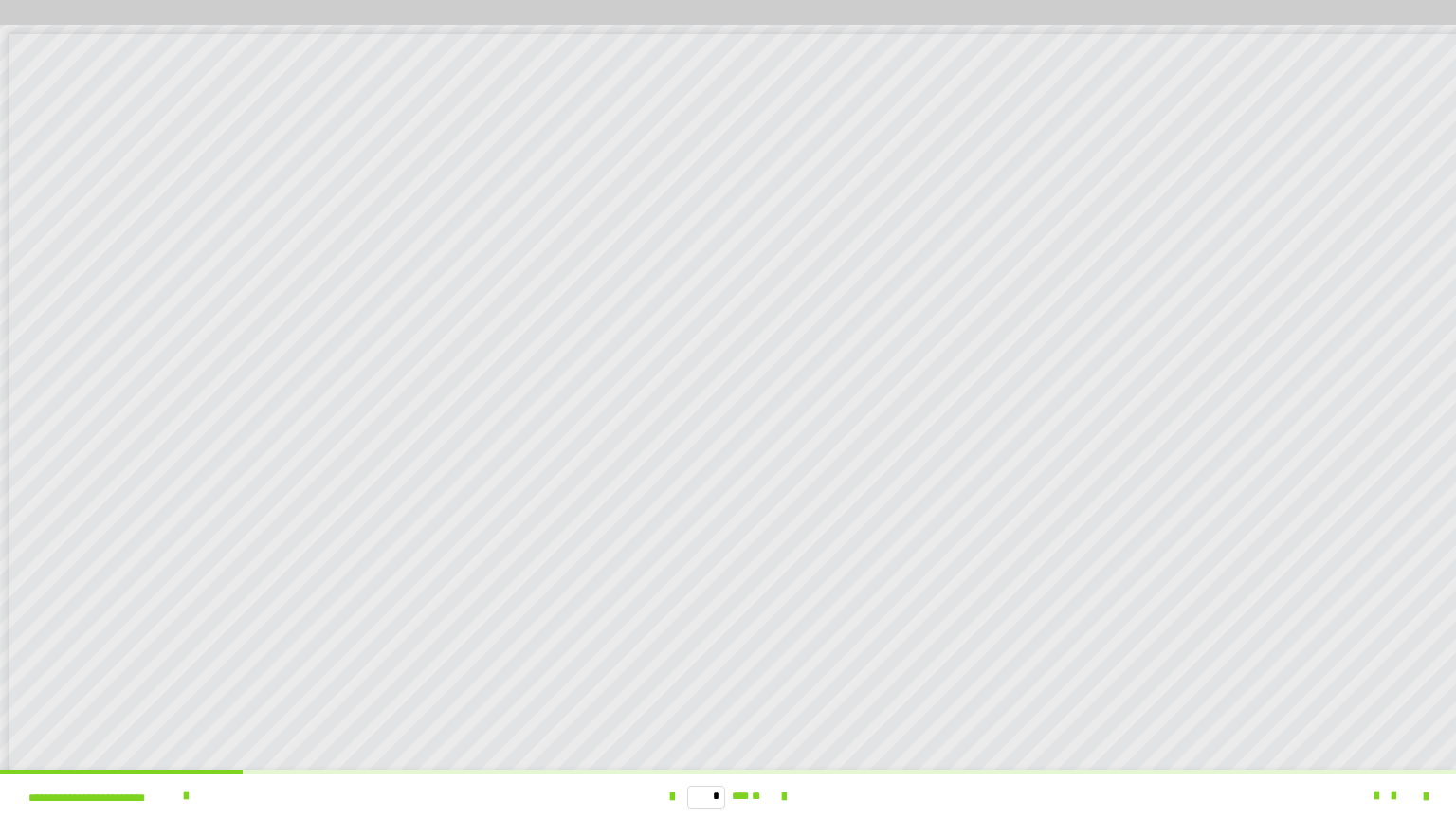 scroll, scrollTop: 62, scrollLeft: 0, axis: vertical 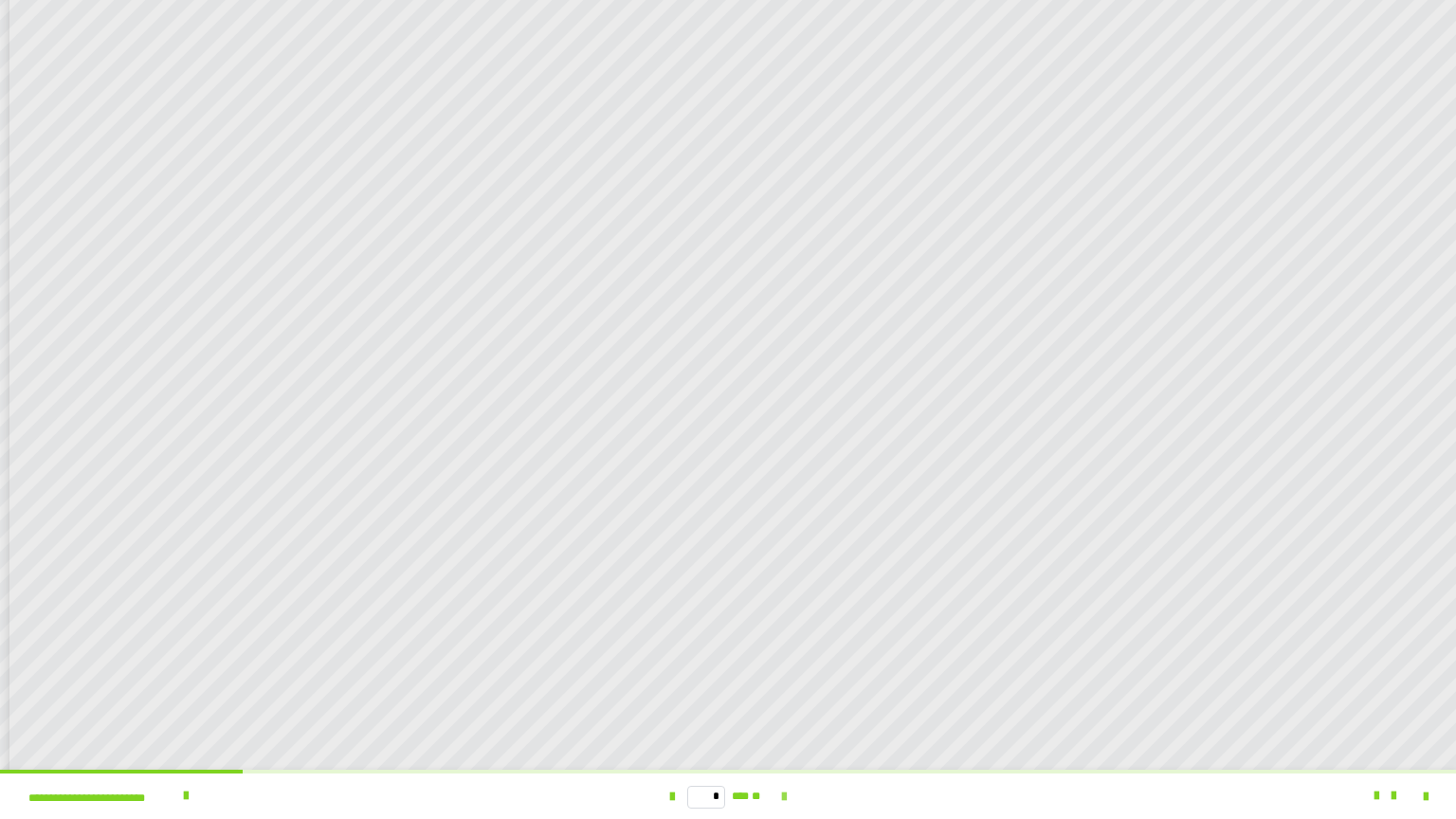 click at bounding box center [784, 797] 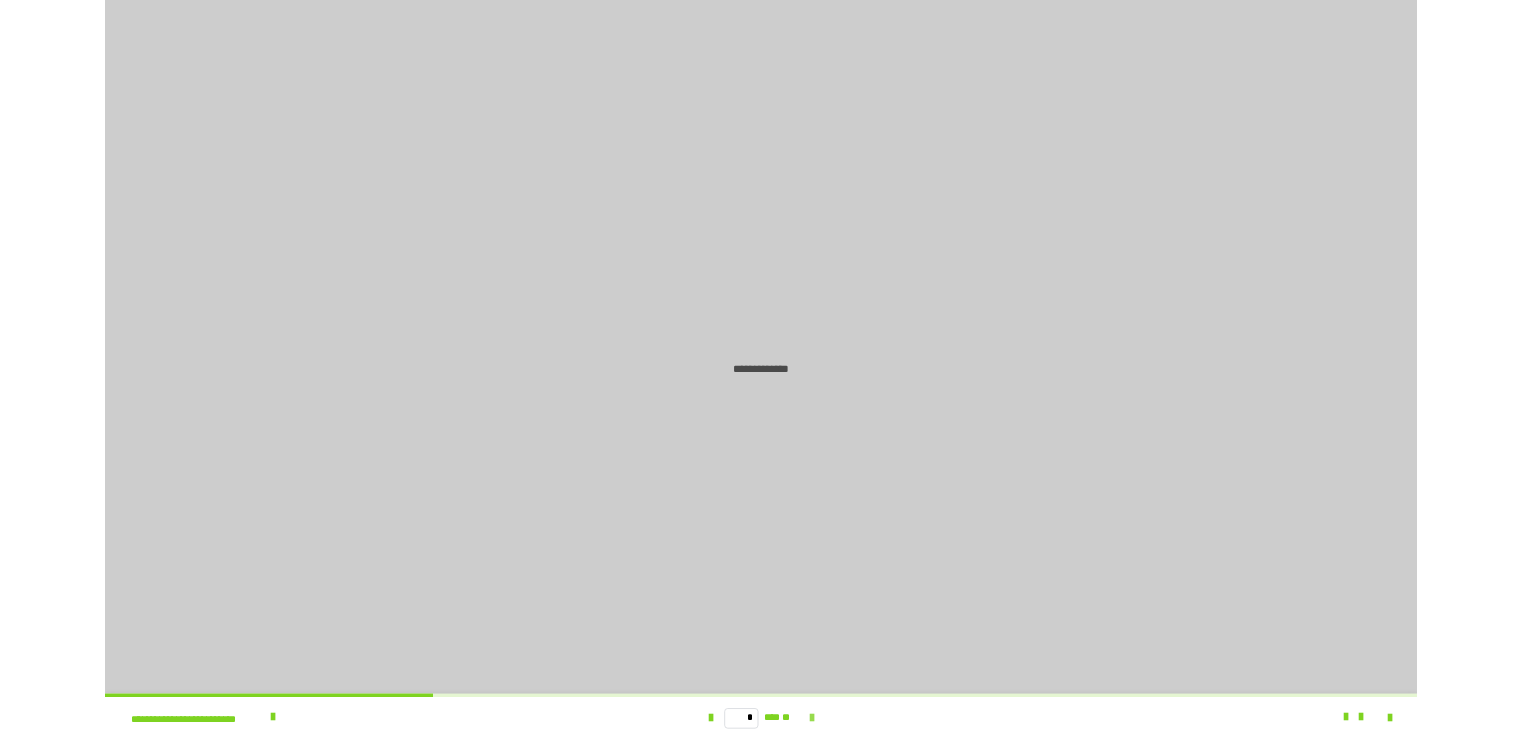 scroll, scrollTop: 0, scrollLeft: 0, axis: both 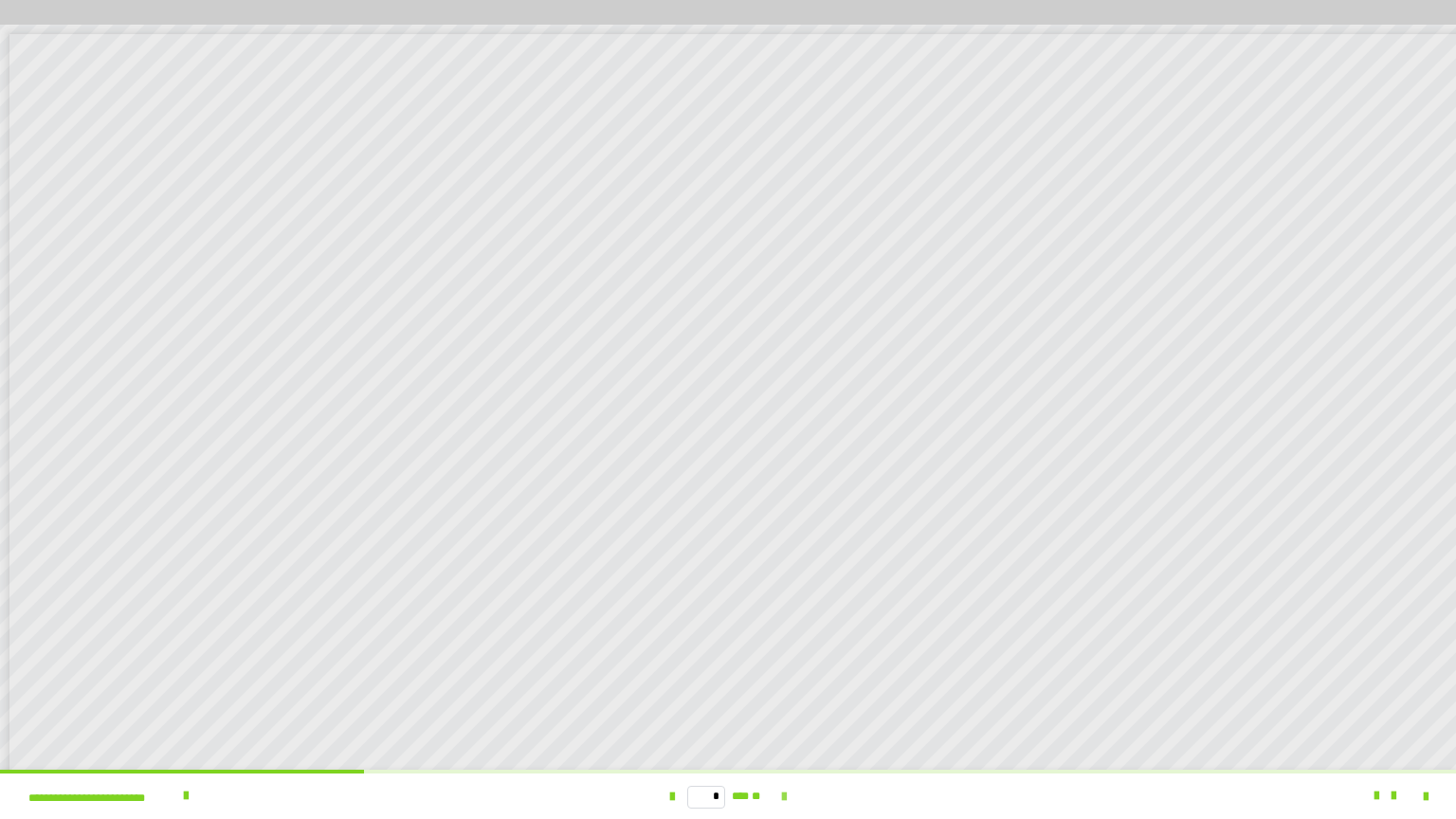 click at bounding box center (784, 797) 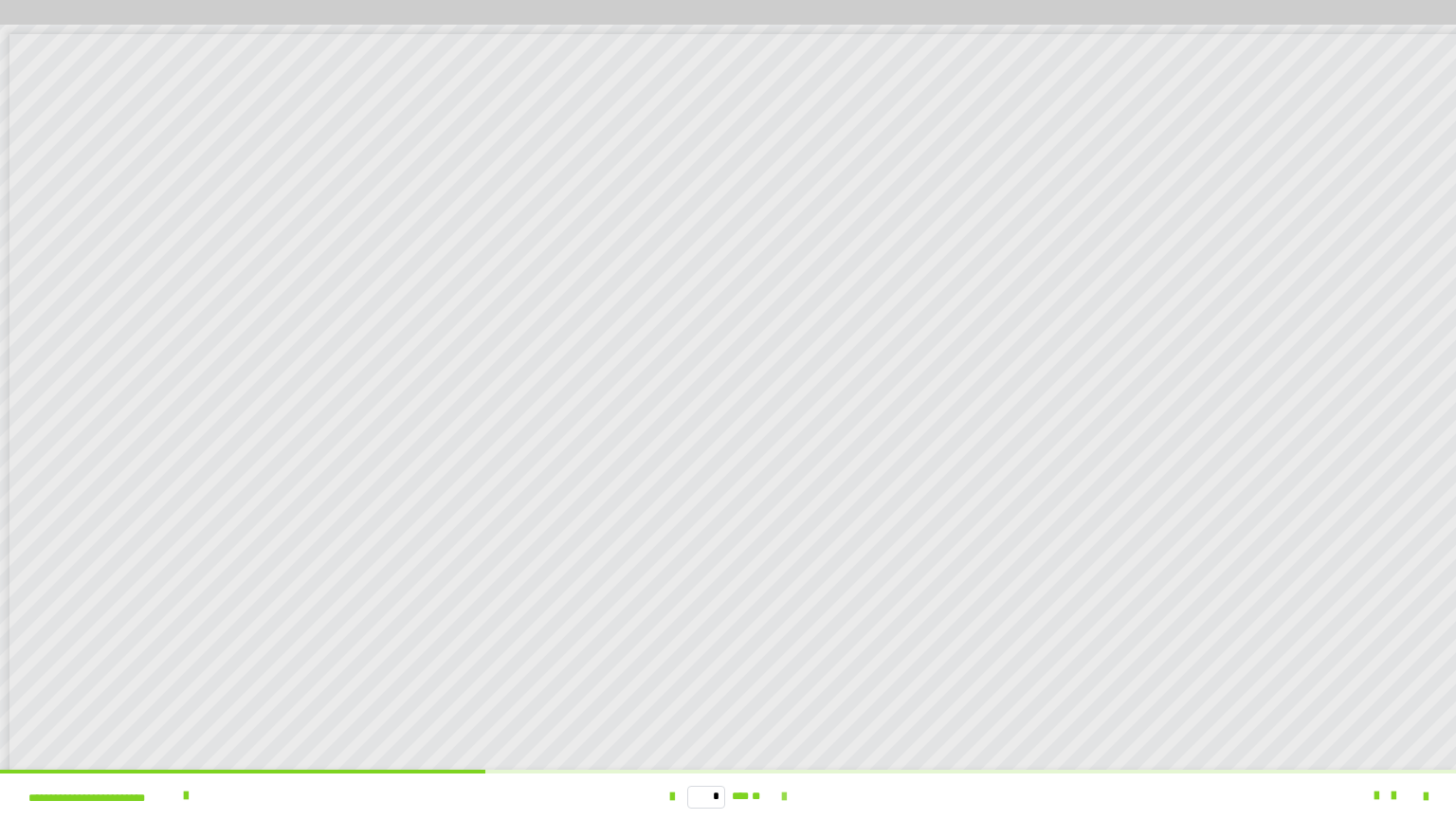 click at bounding box center [784, 797] 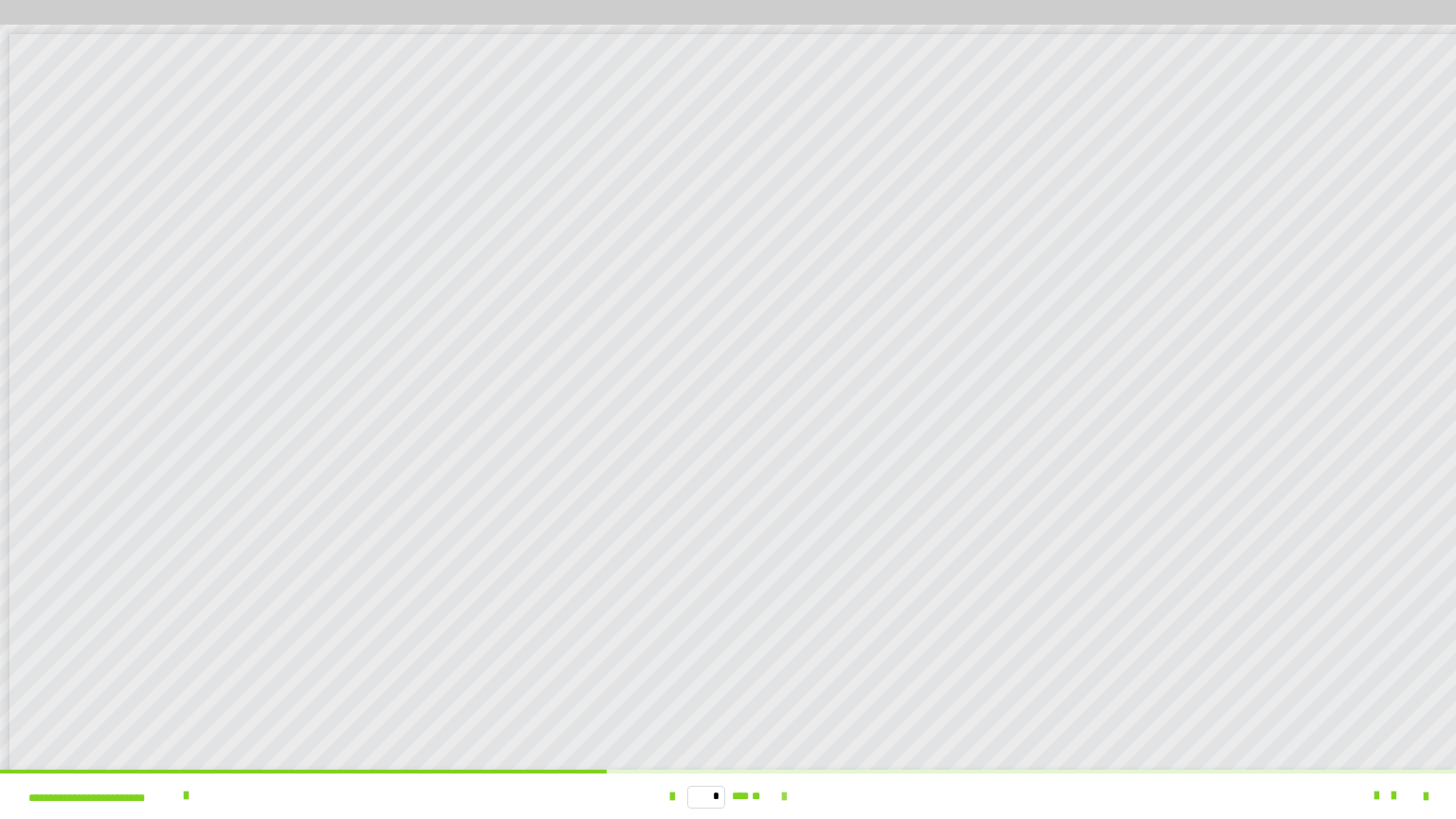 click at bounding box center (784, 797) 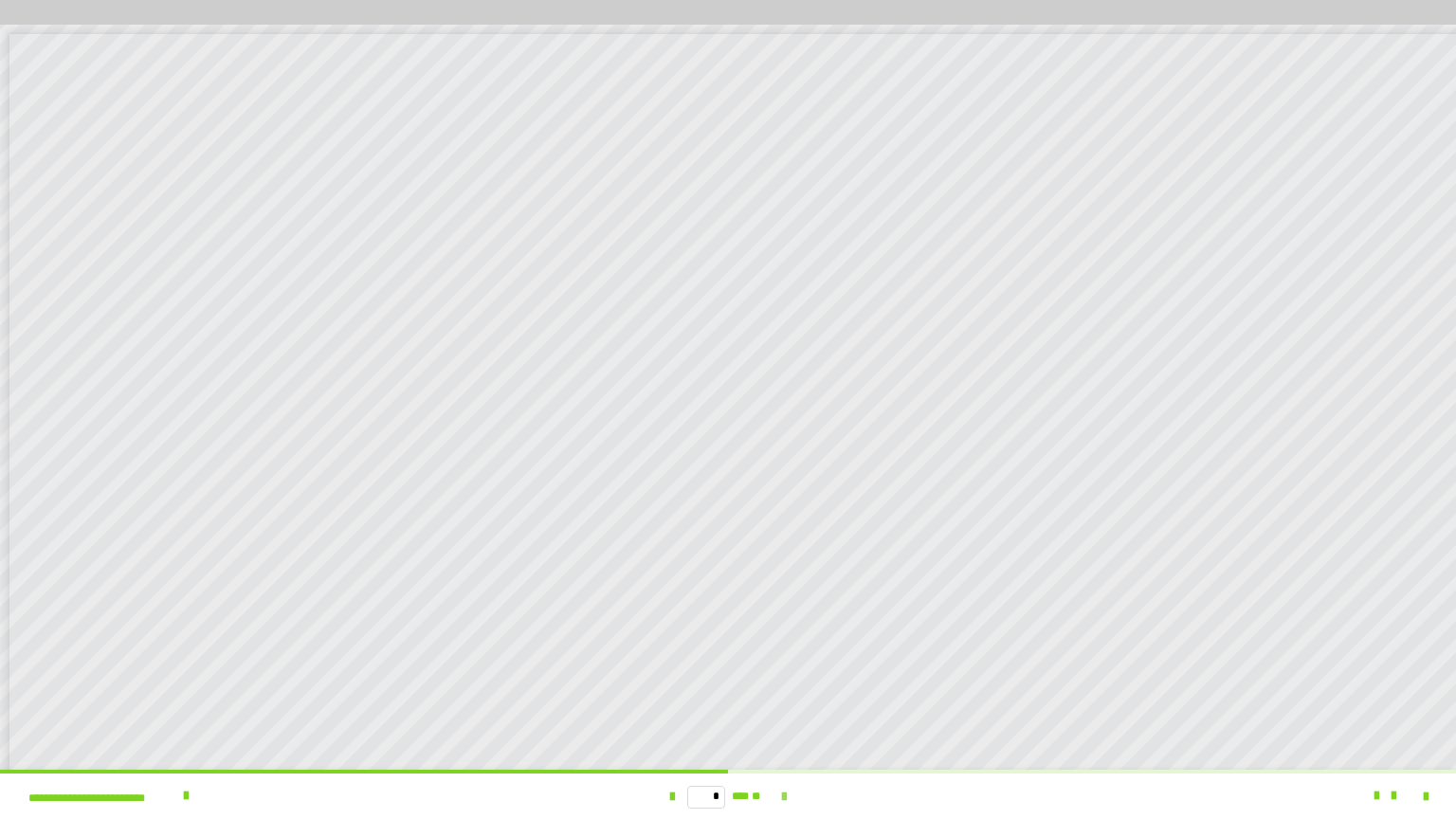 click at bounding box center [784, 797] 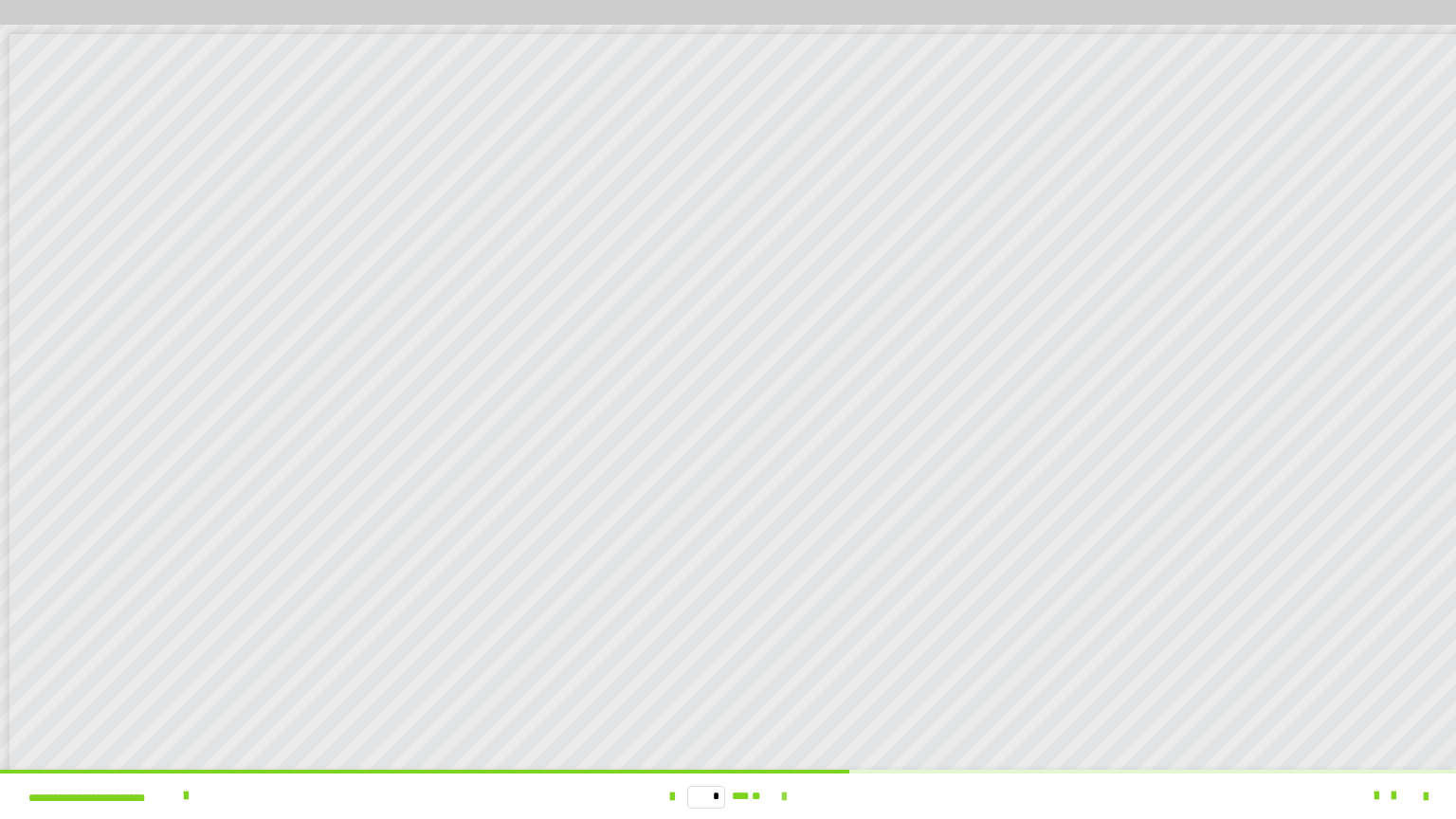 click at bounding box center (784, 797) 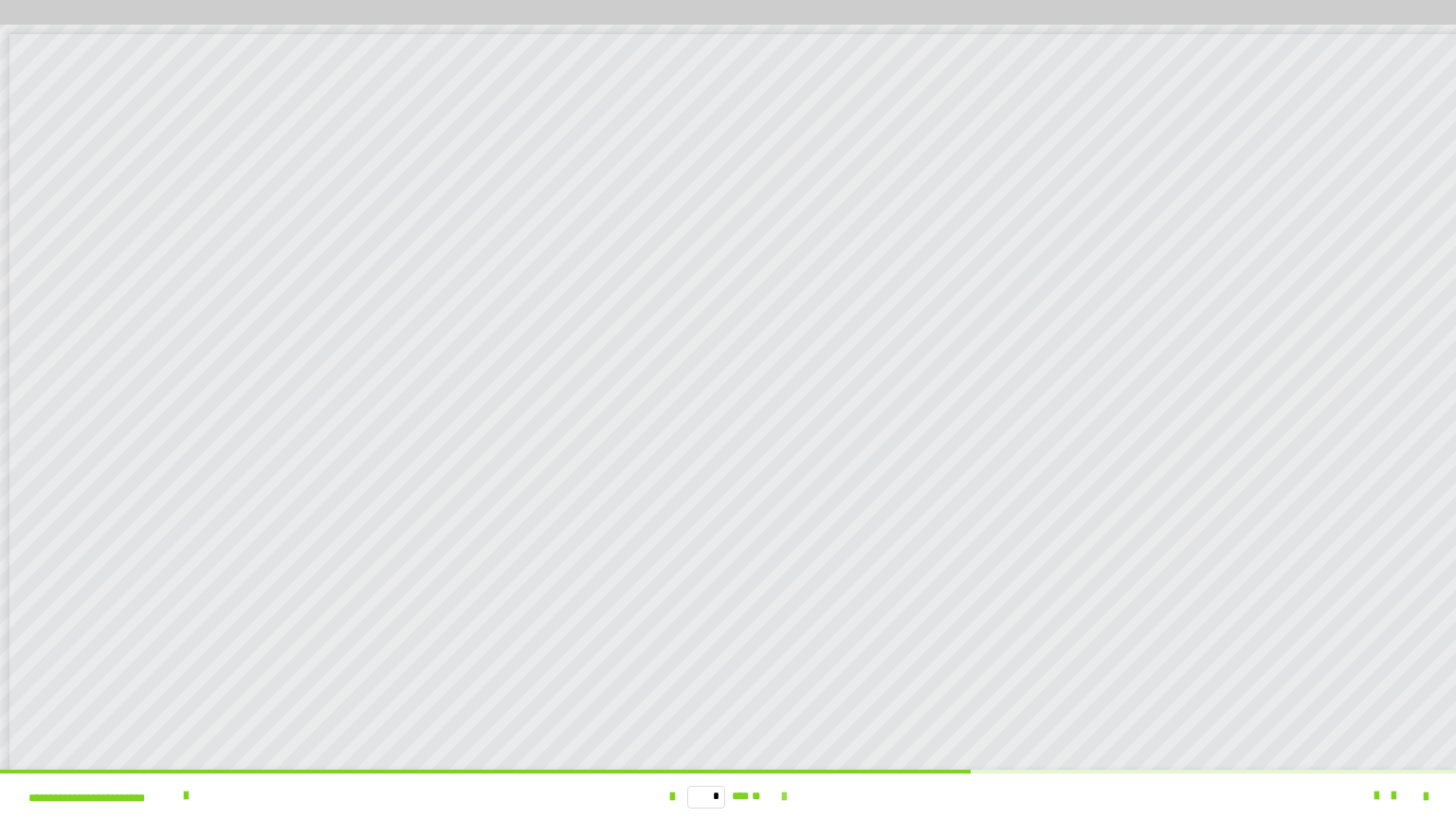 click at bounding box center [784, 797] 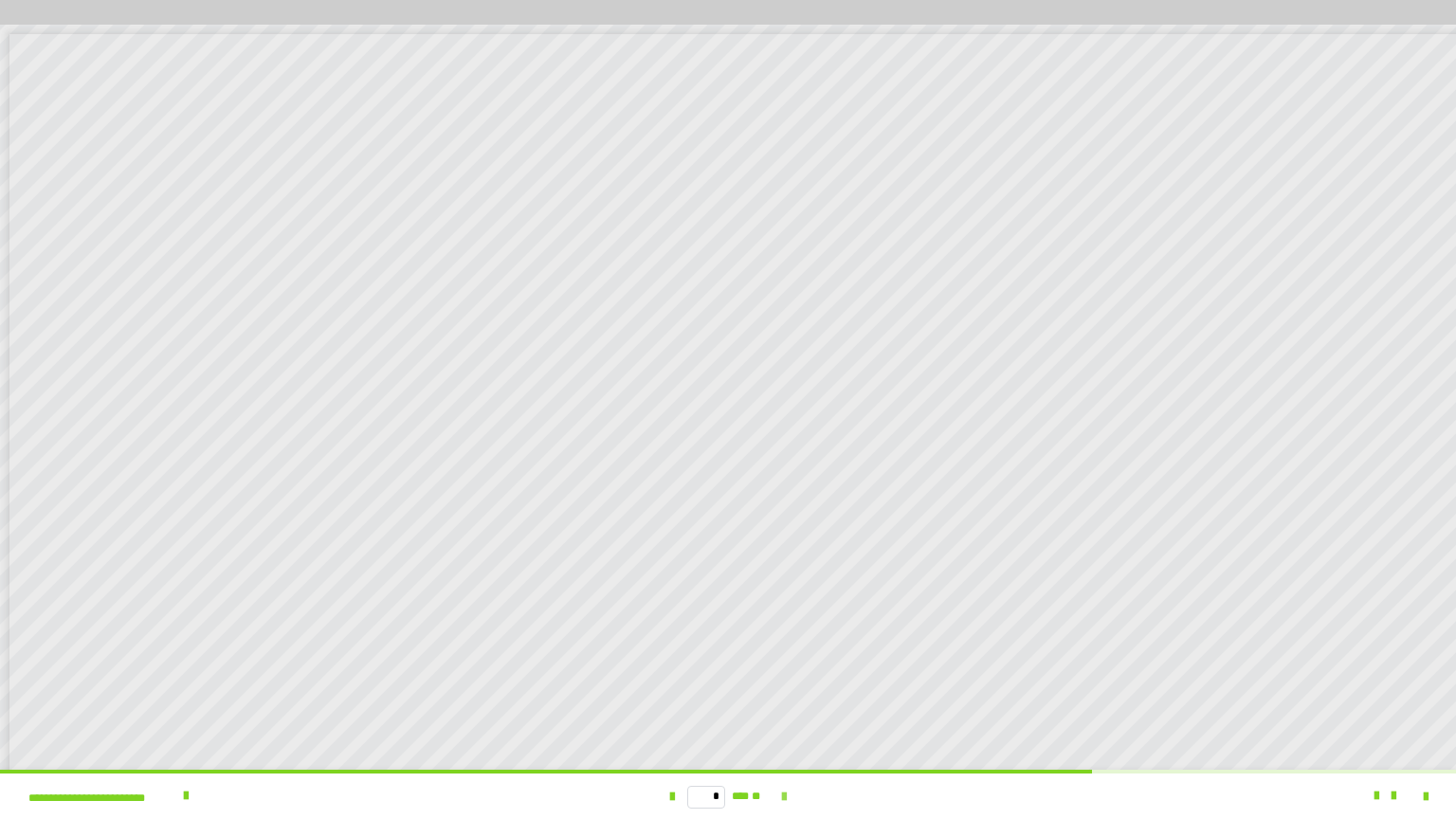 click at bounding box center [784, 797] 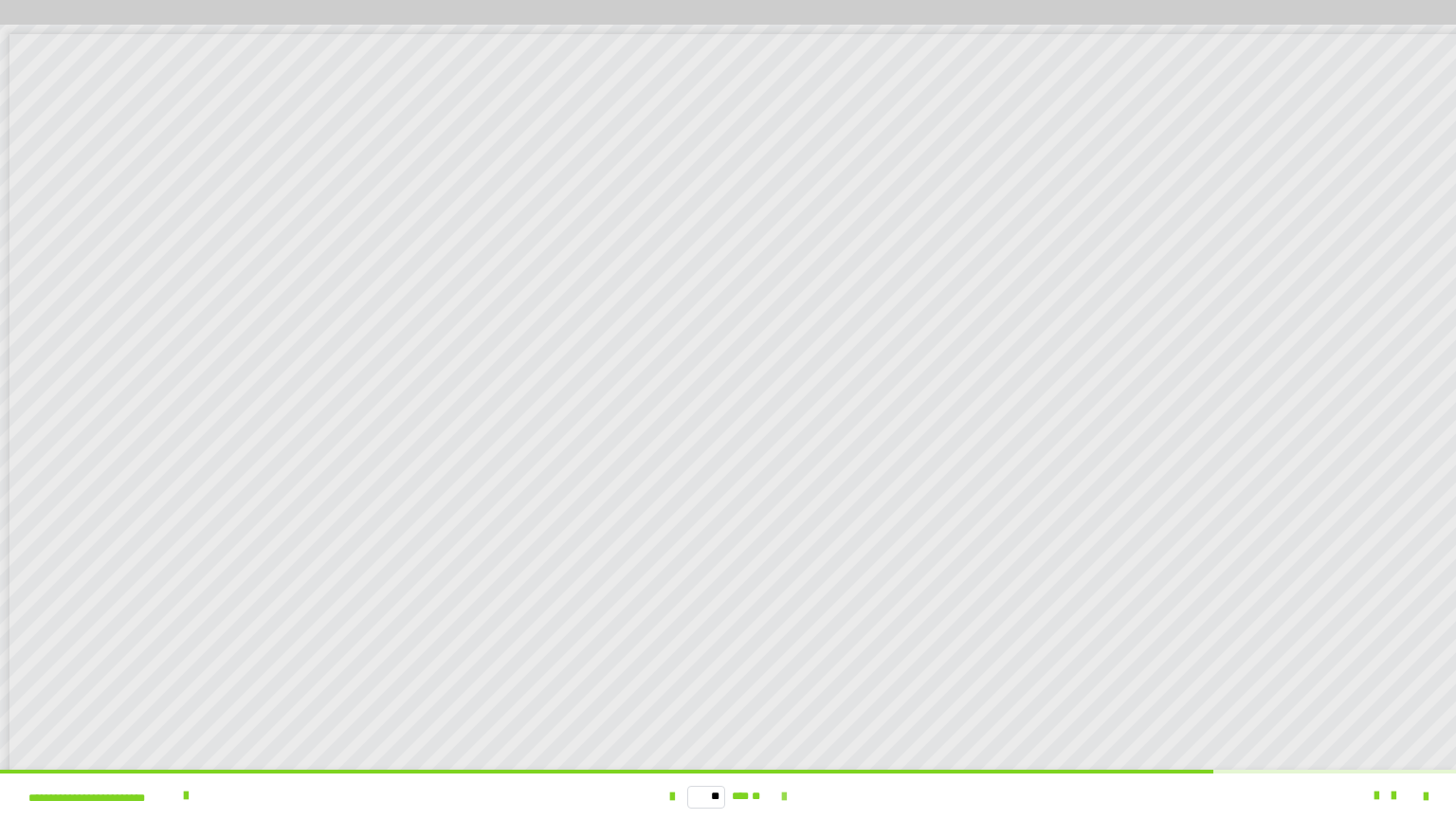 click at bounding box center (784, 797) 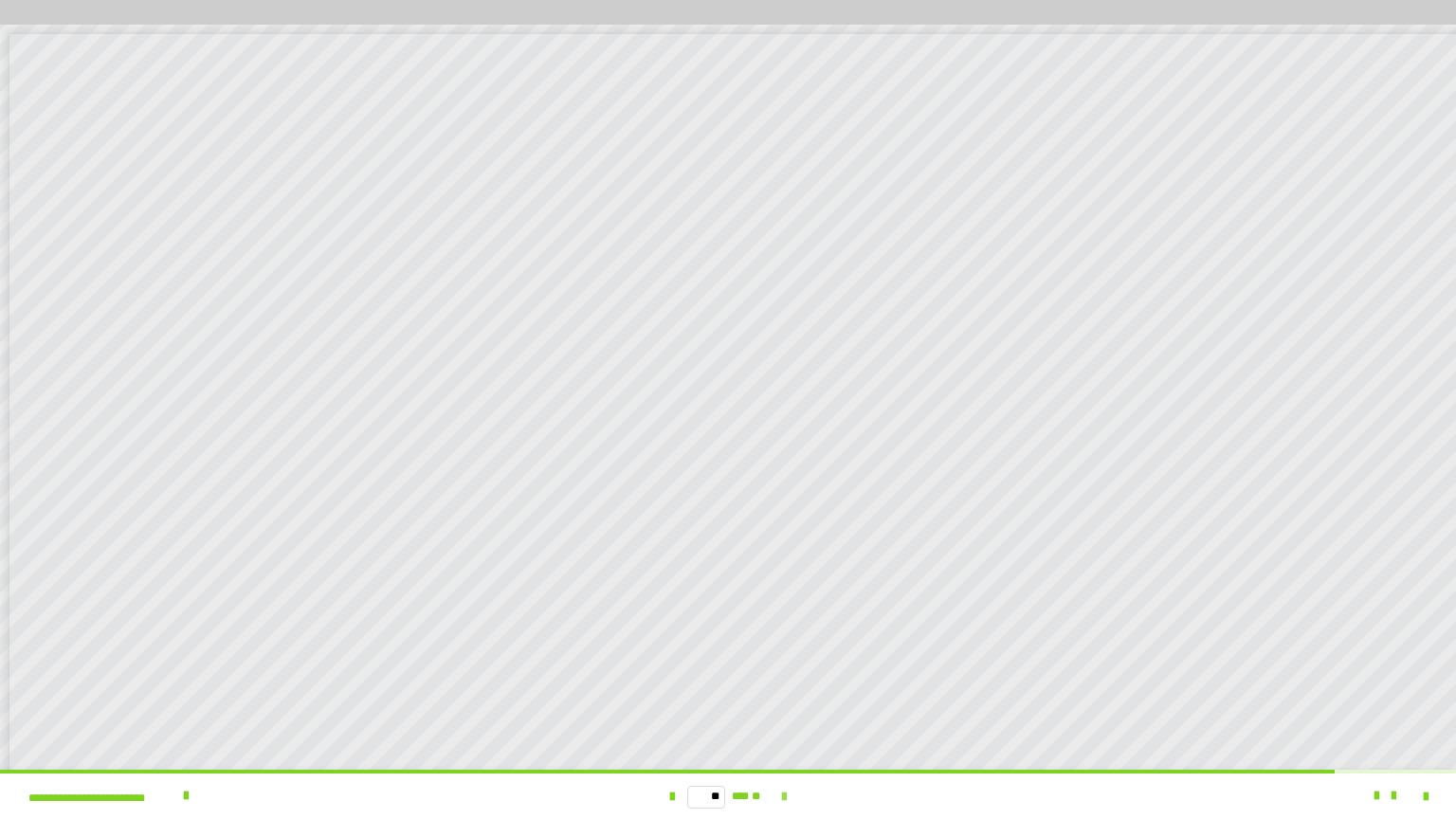 click at bounding box center (784, 797) 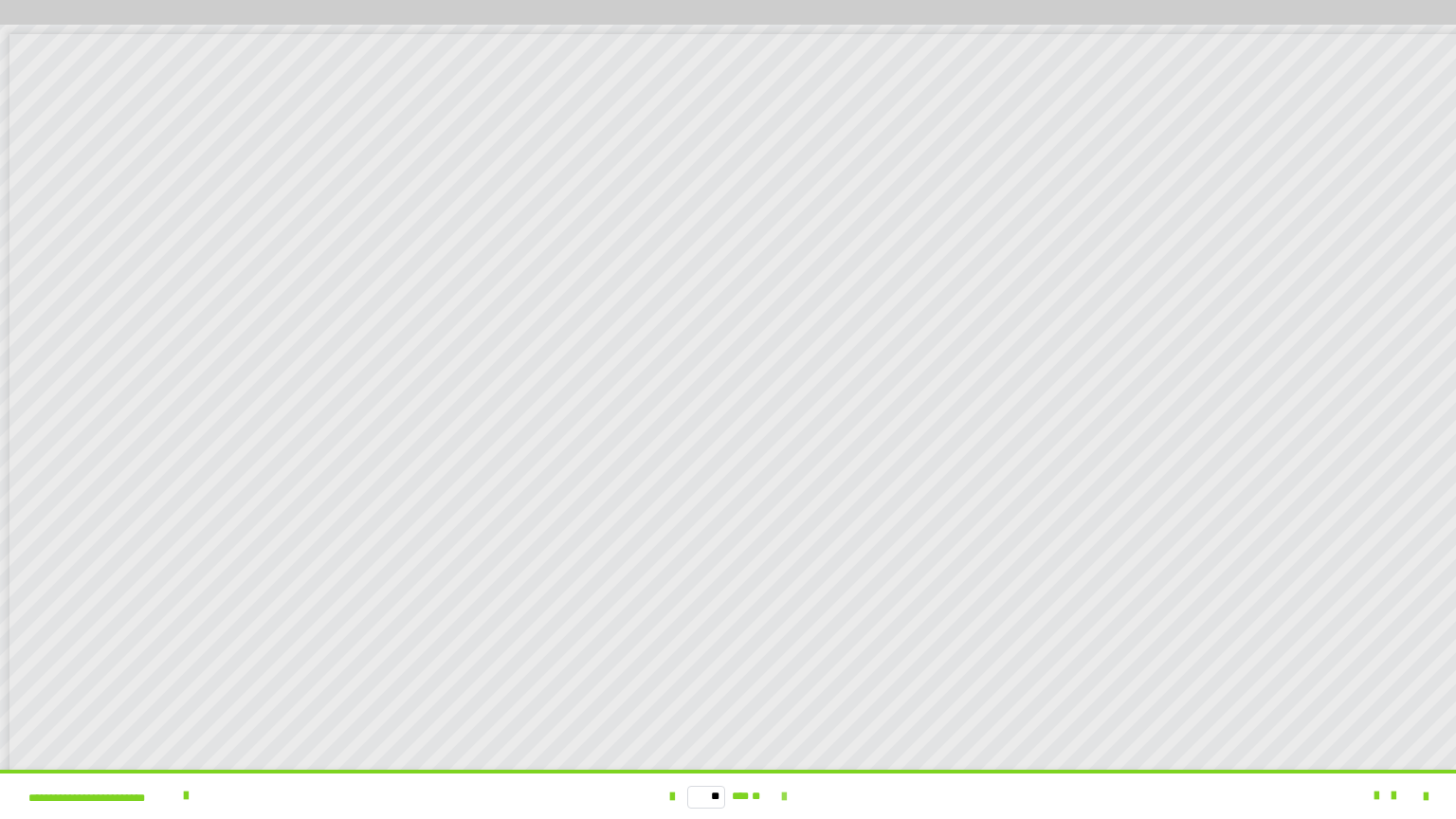 click on "** *** **" at bounding box center (728, 796) 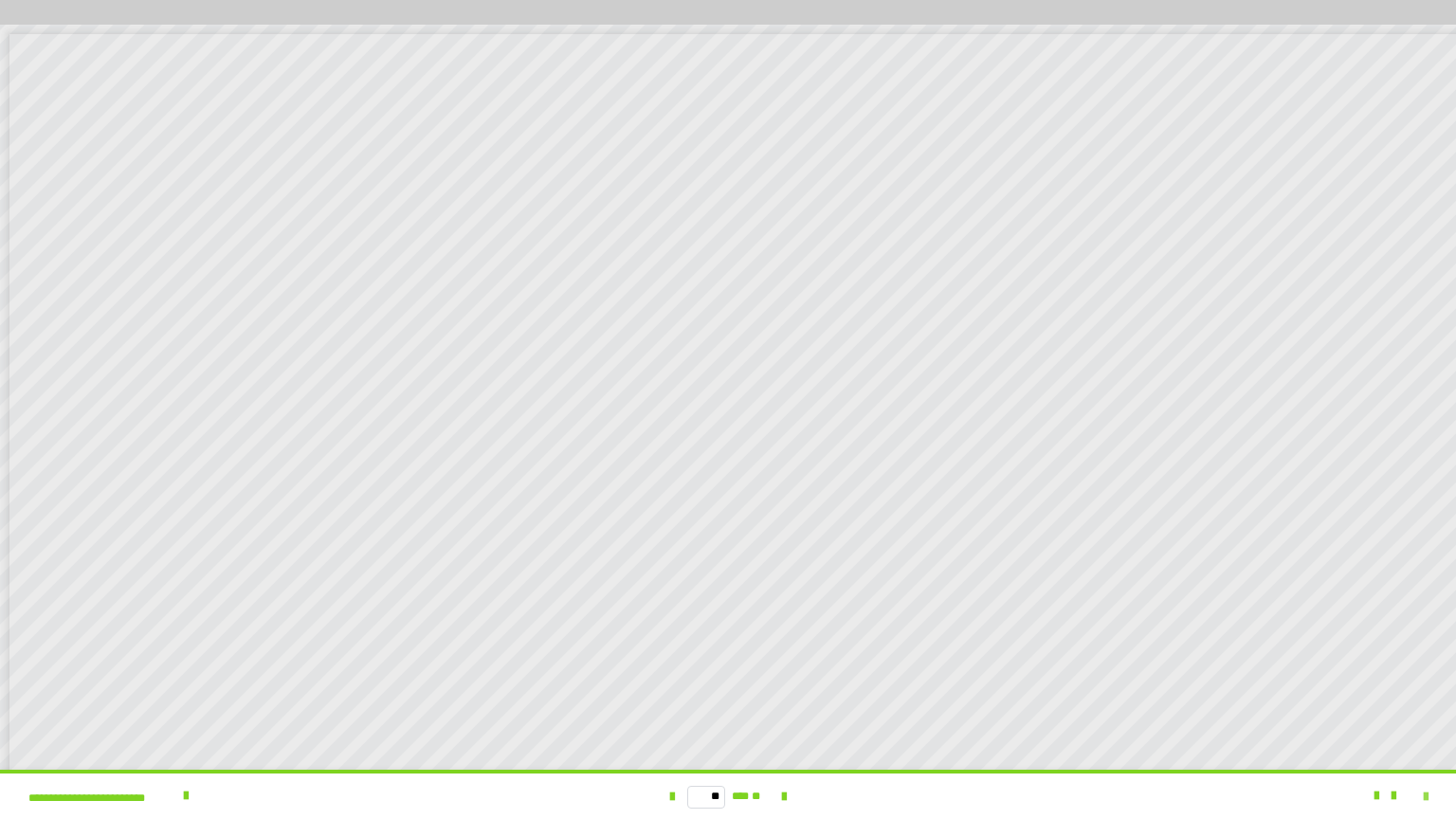 click at bounding box center (1426, 797) 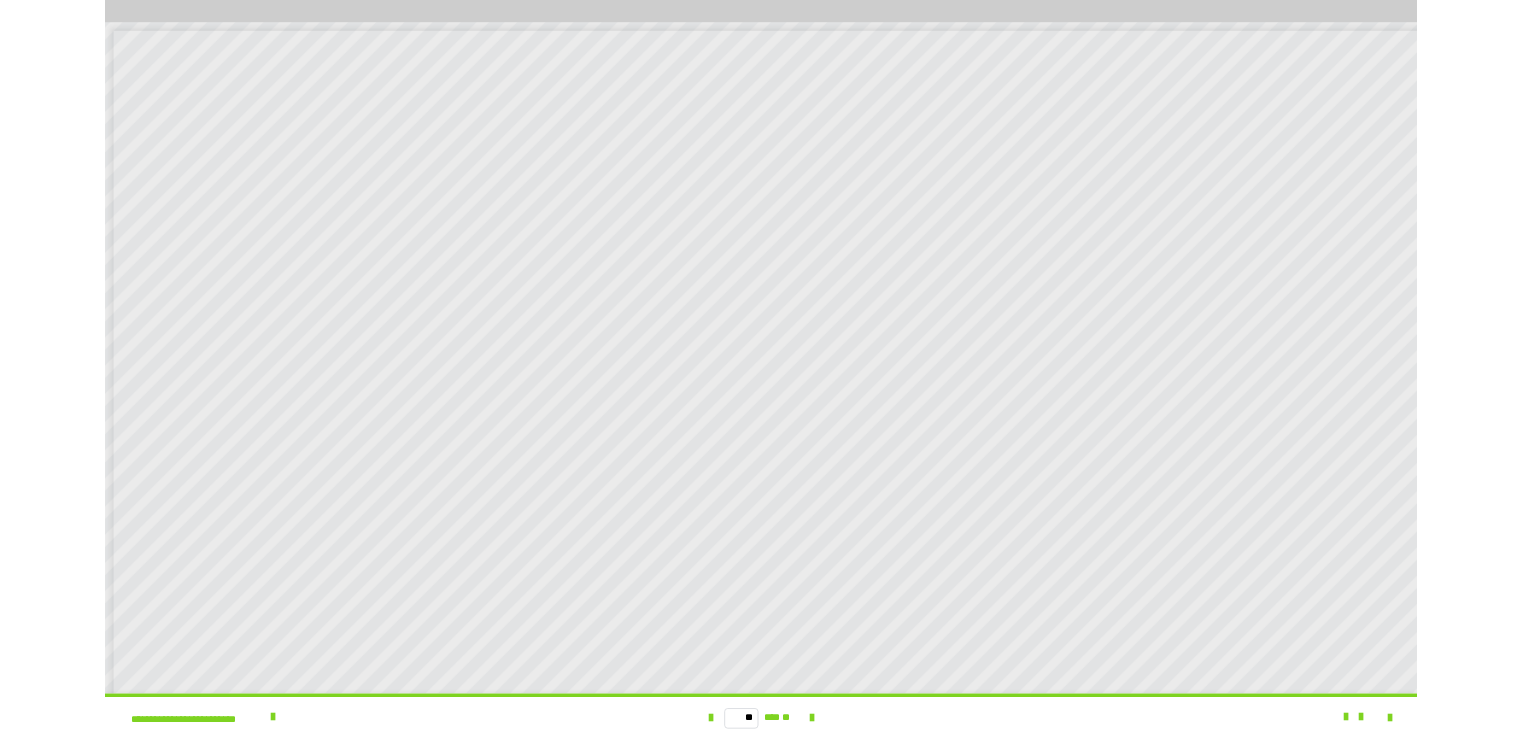 scroll, scrollTop: 3820, scrollLeft: 0, axis: vertical 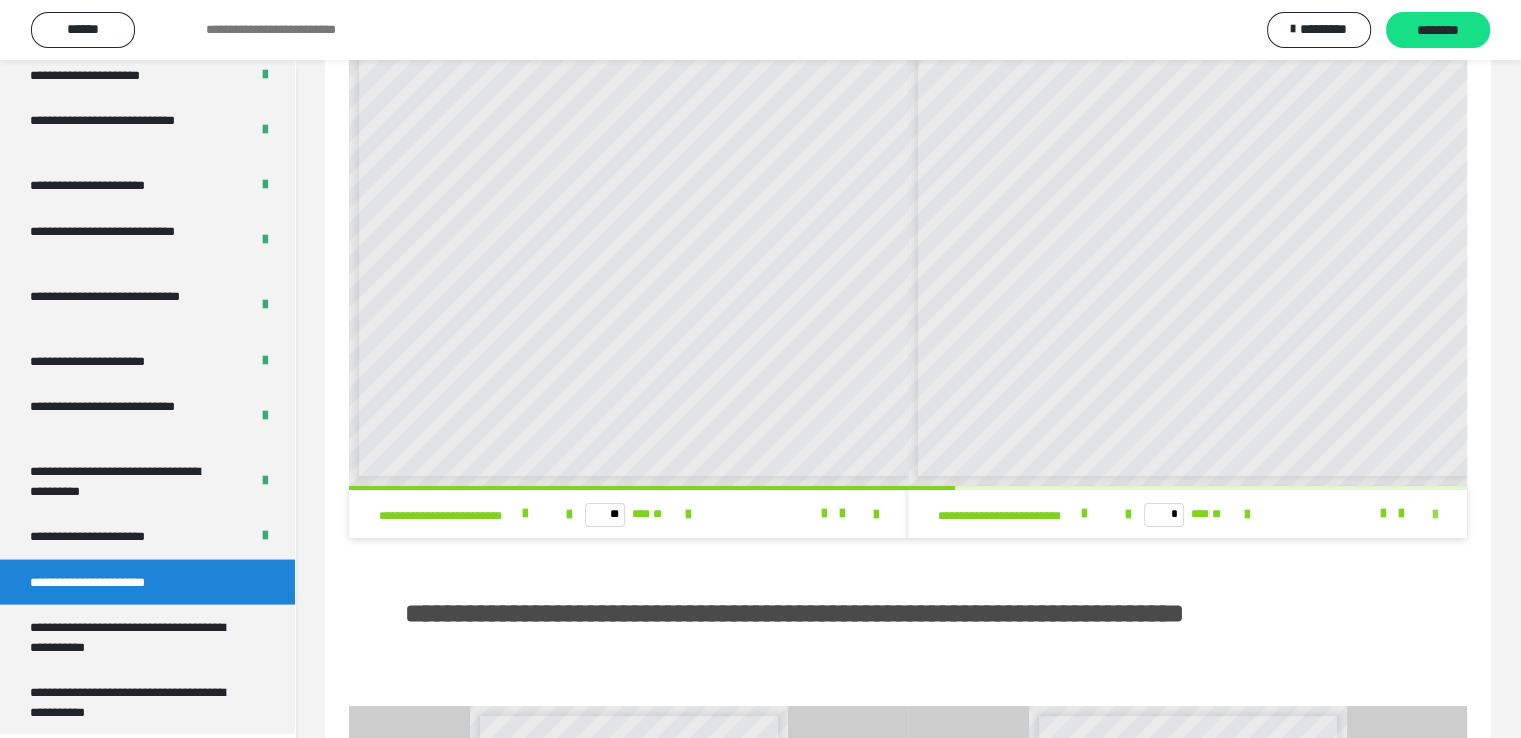 click at bounding box center (1435, 515) 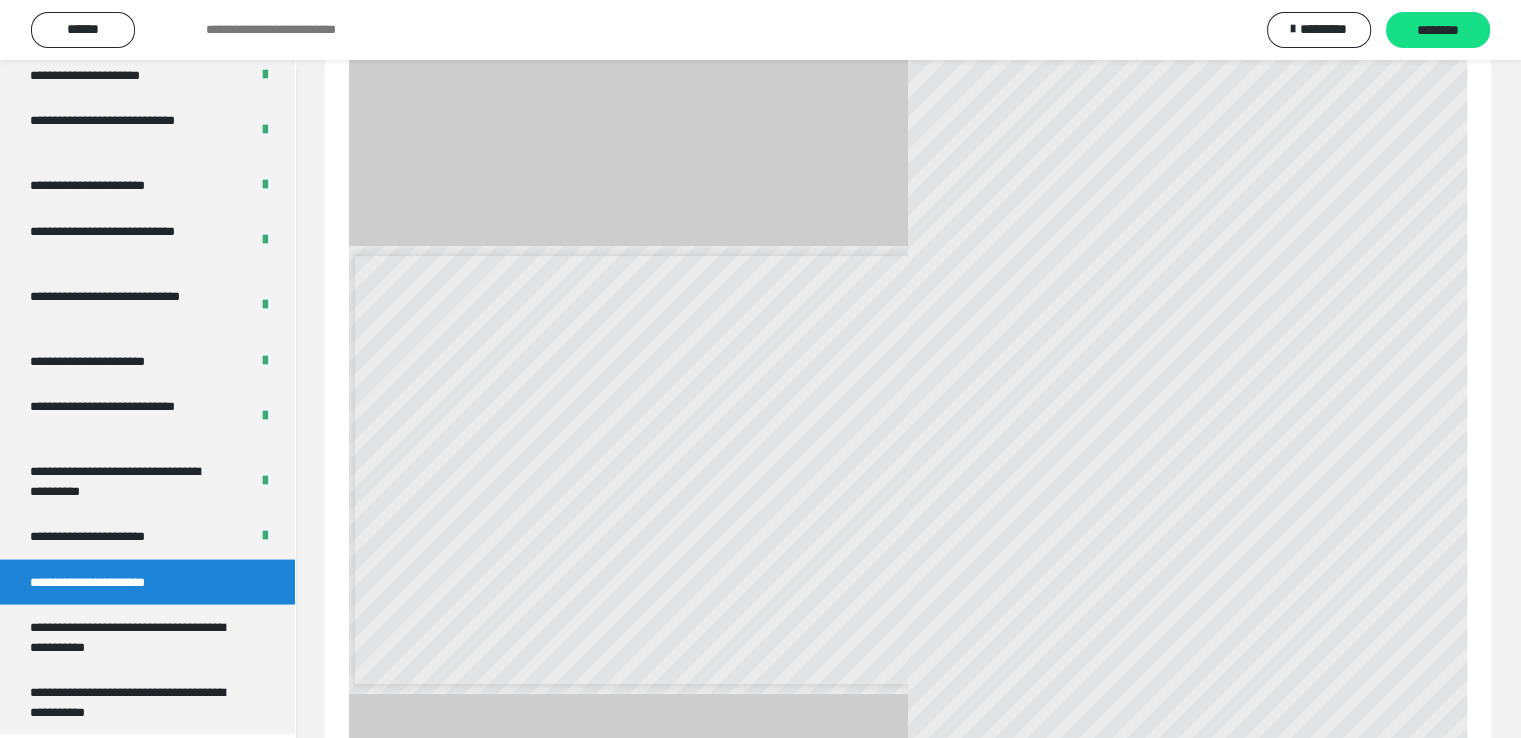 scroll, scrollTop: 3693, scrollLeft: 0, axis: vertical 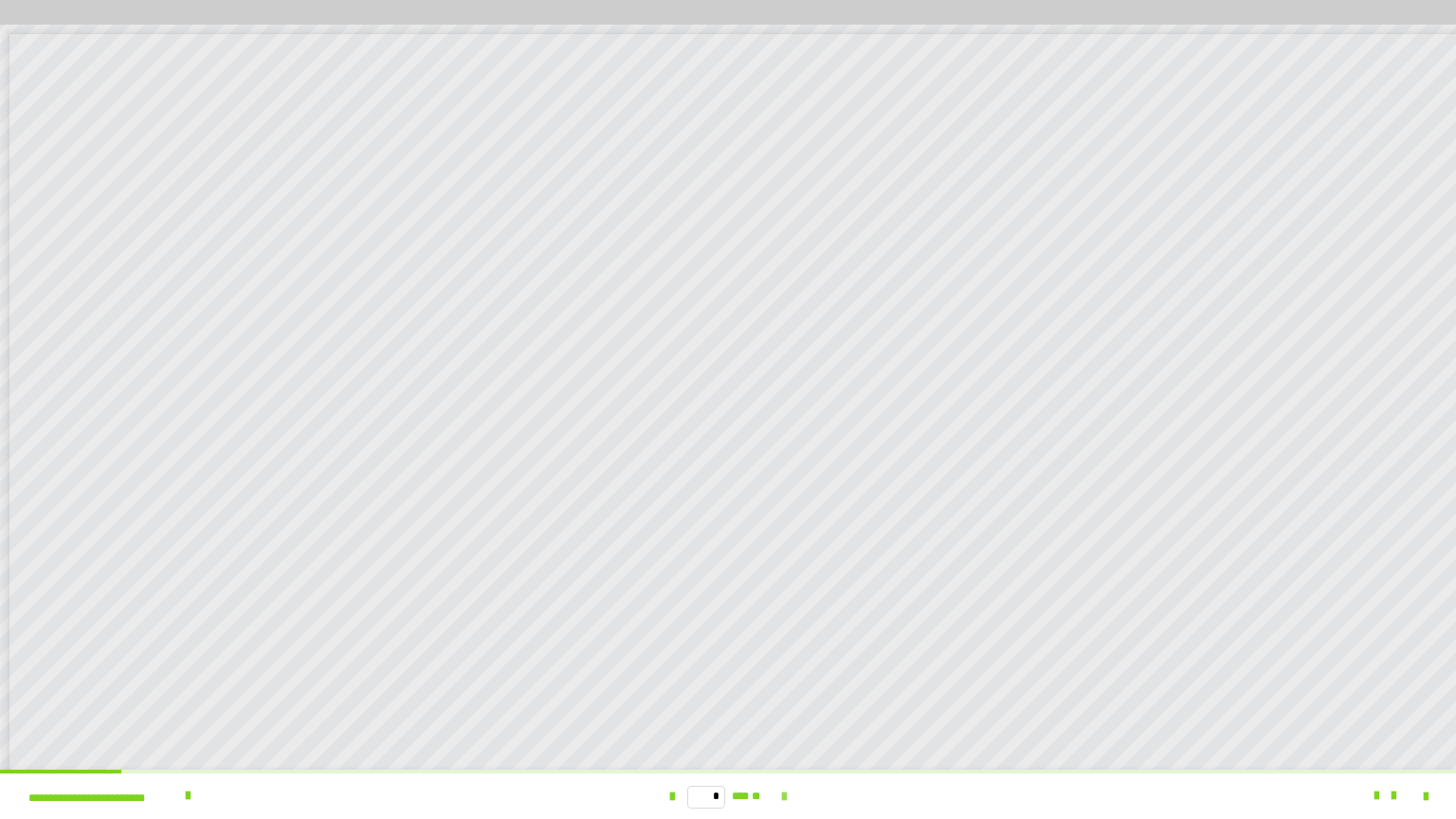 click at bounding box center [784, 797] 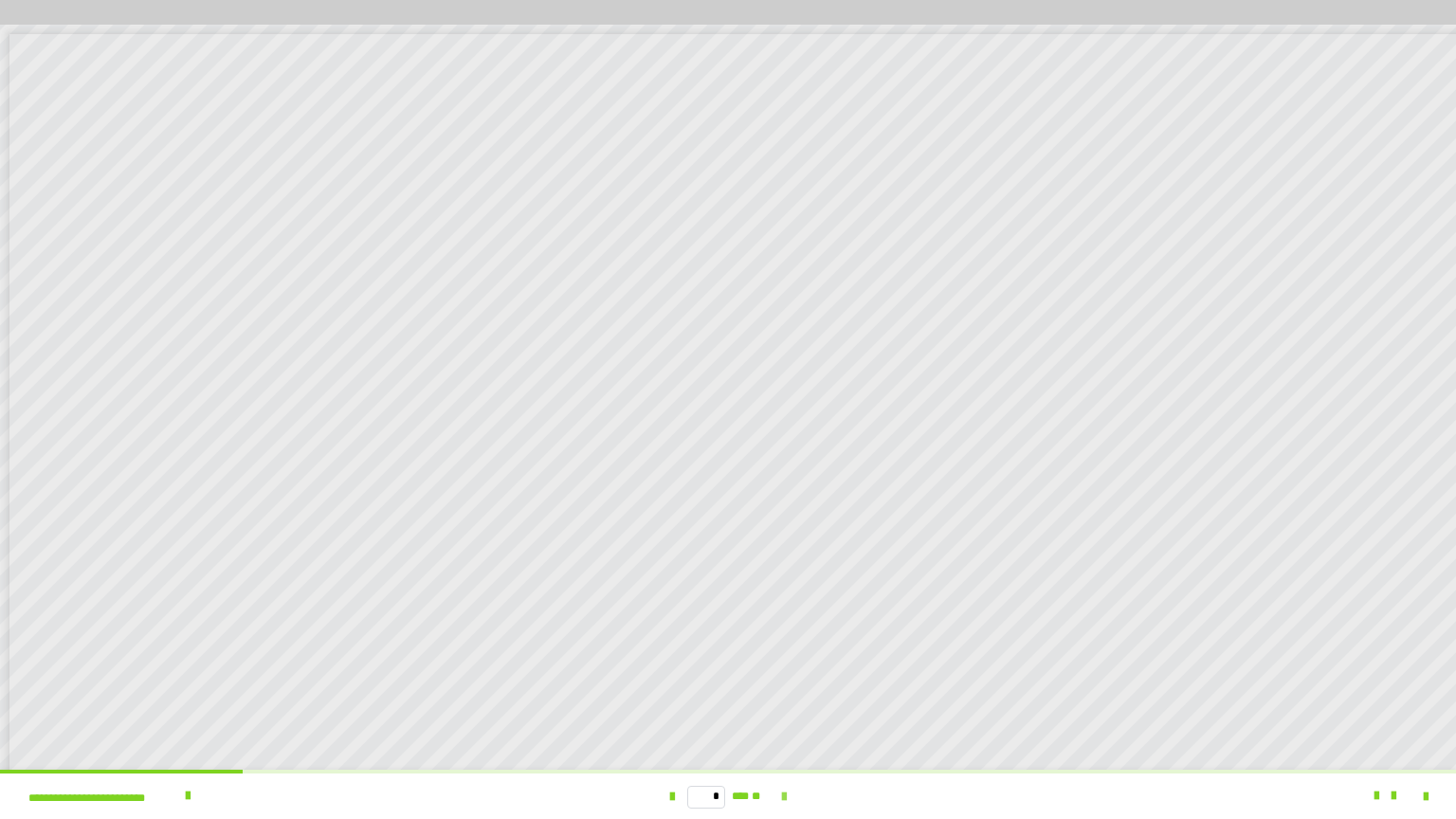 click at bounding box center [784, 797] 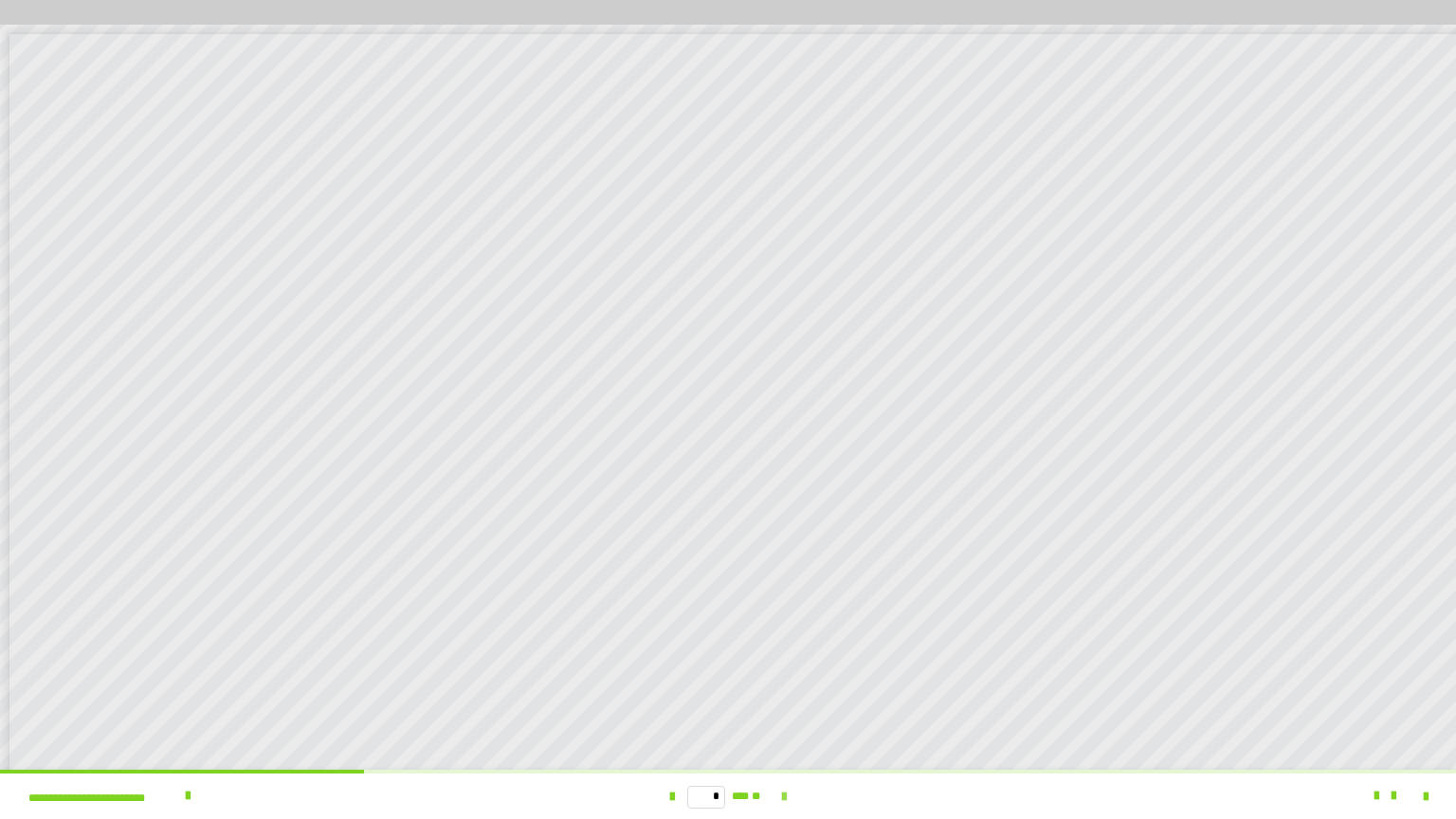 click at bounding box center (784, 797) 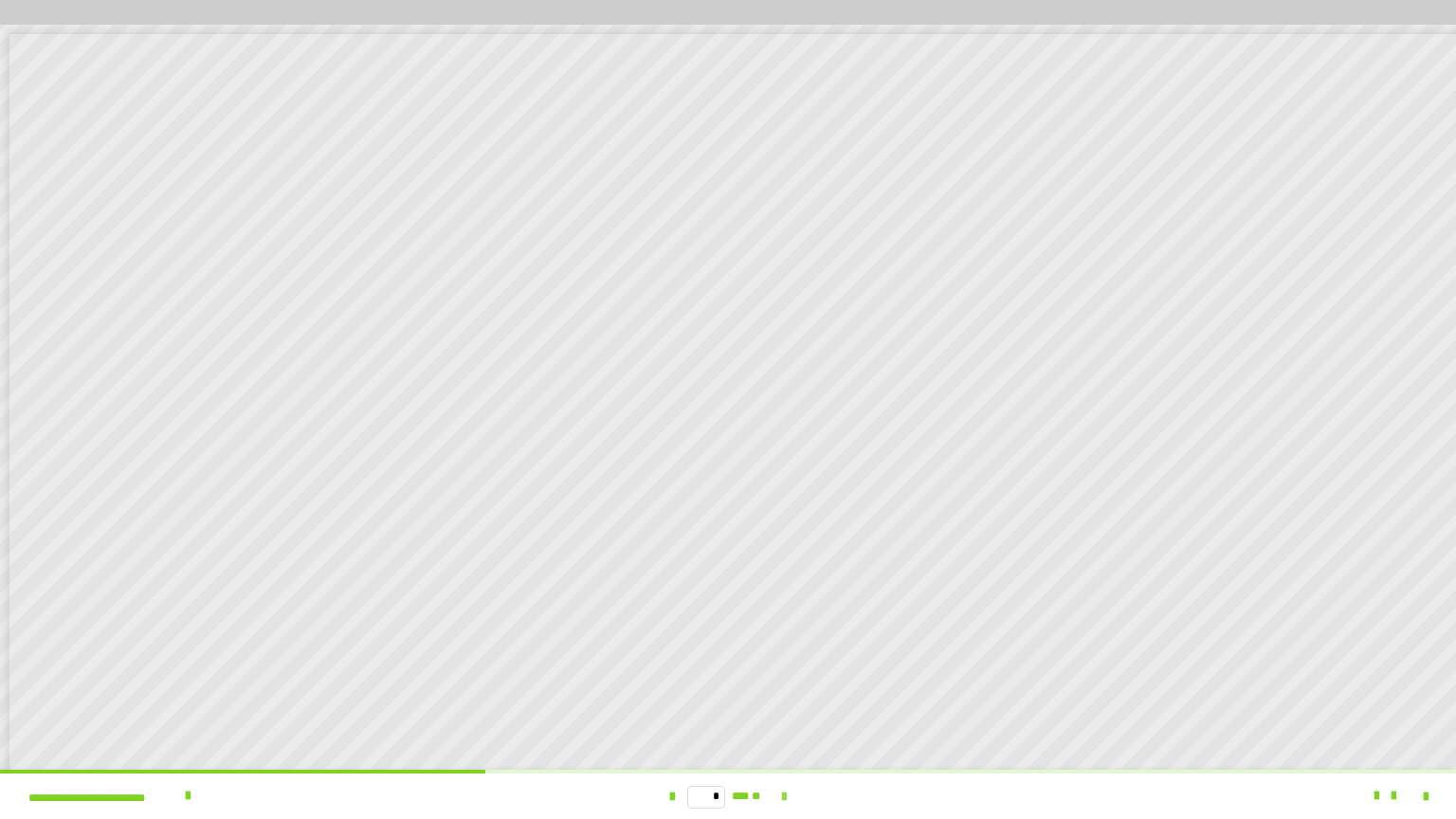 click at bounding box center (784, 797) 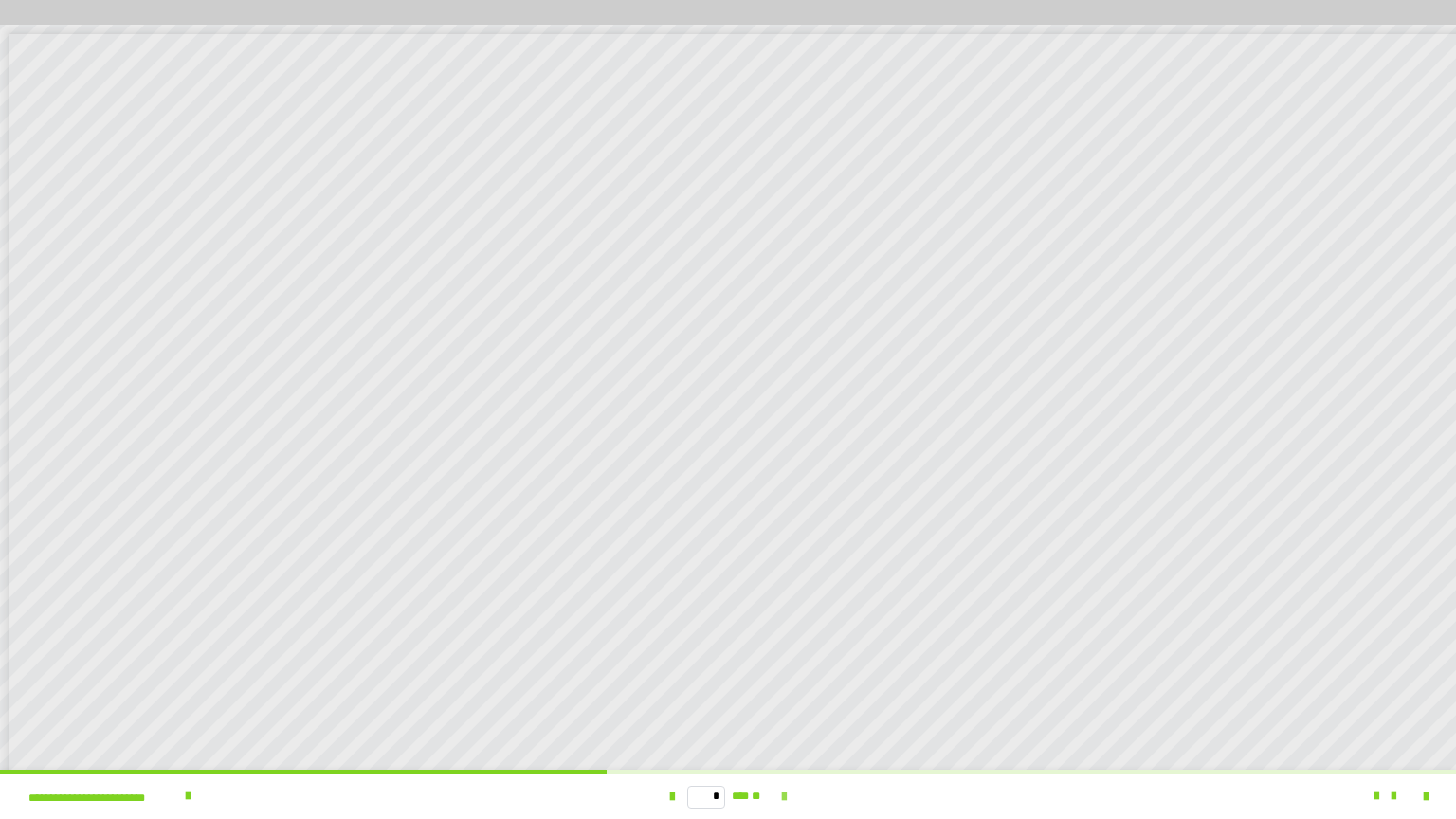 click at bounding box center [784, 797] 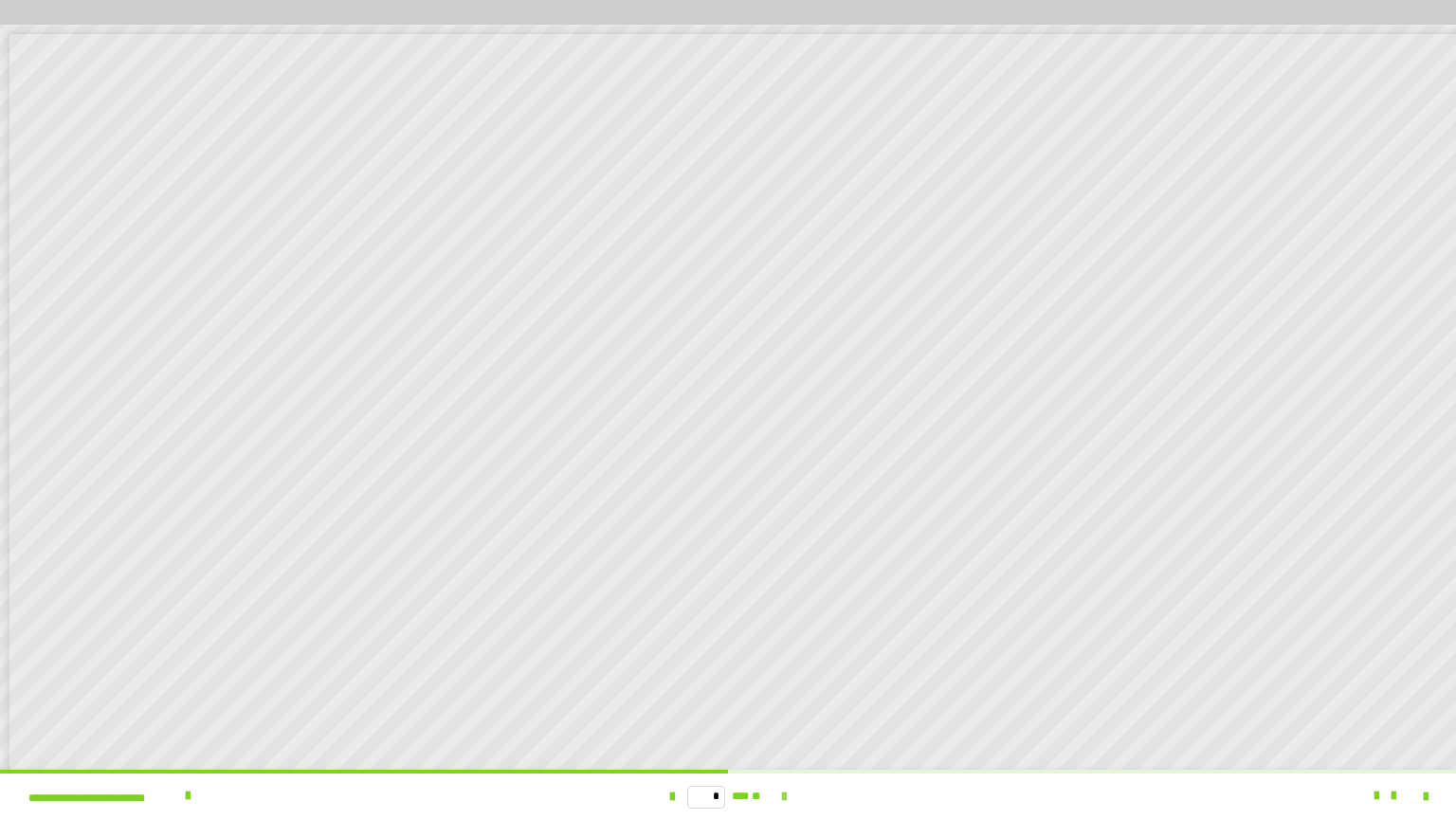 click at bounding box center (784, 797) 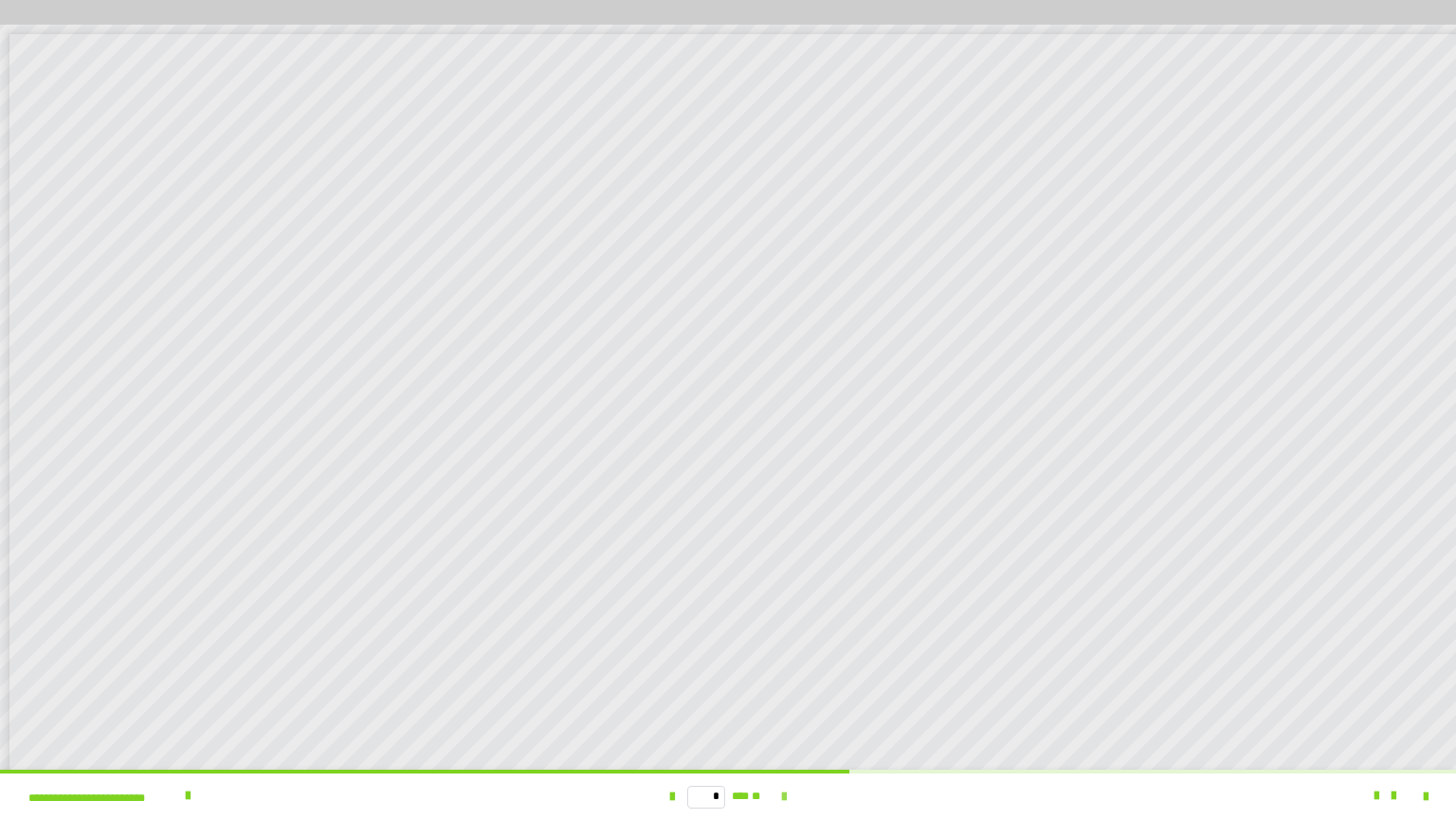 click at bounding box center (784, 797) 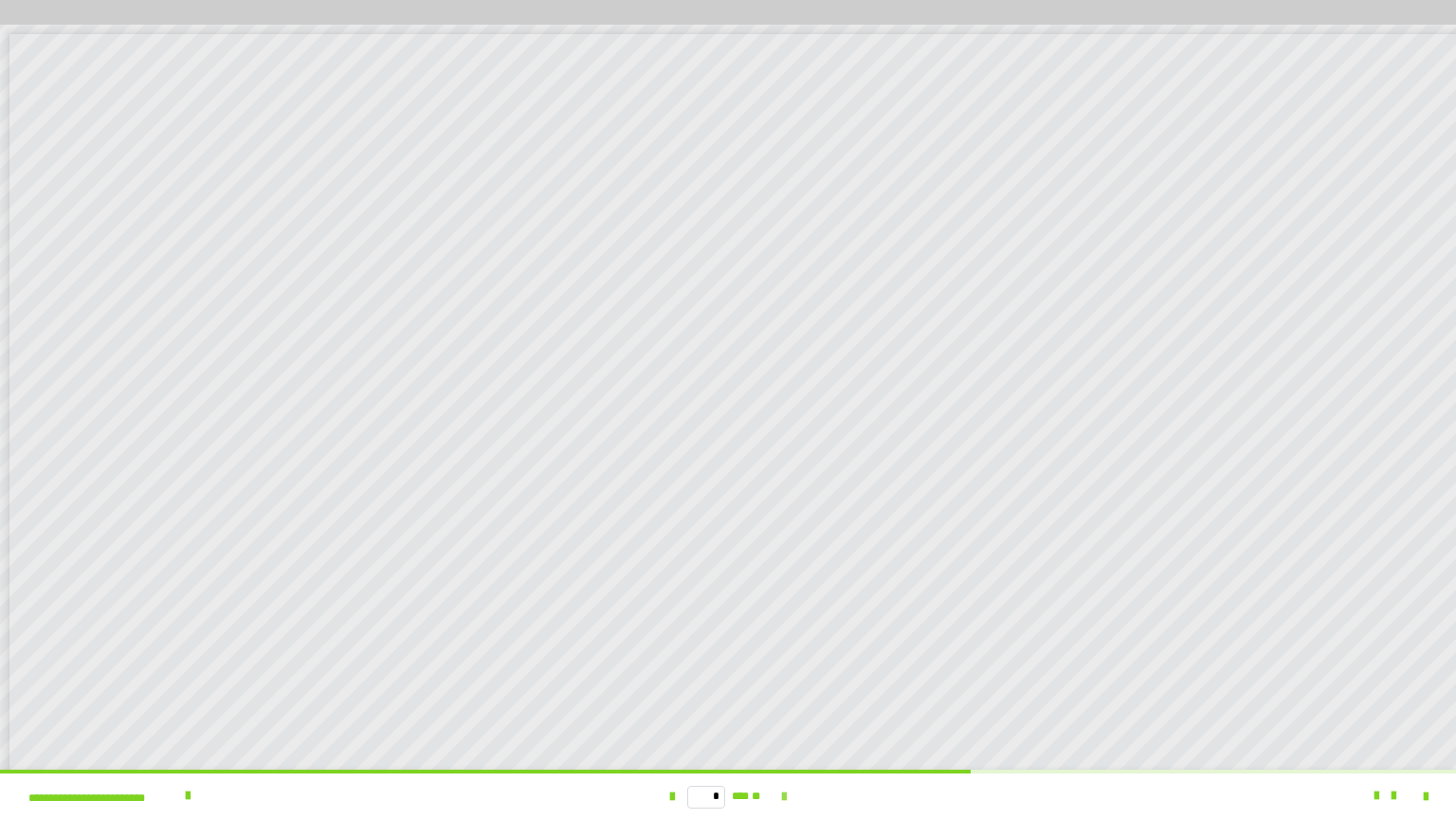 click at bounding box center (784, 797) 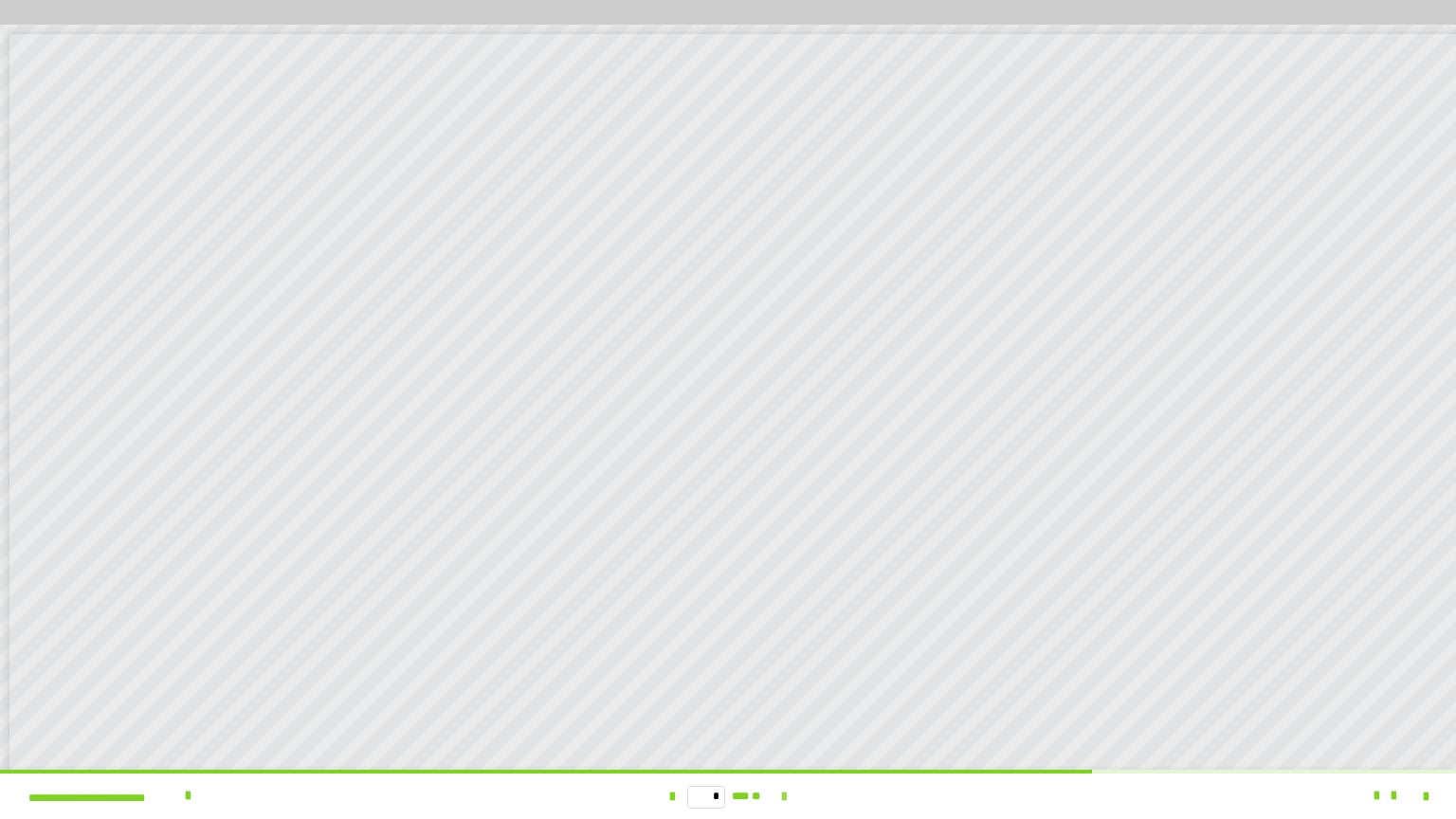 click at bounding box center [784, 797] 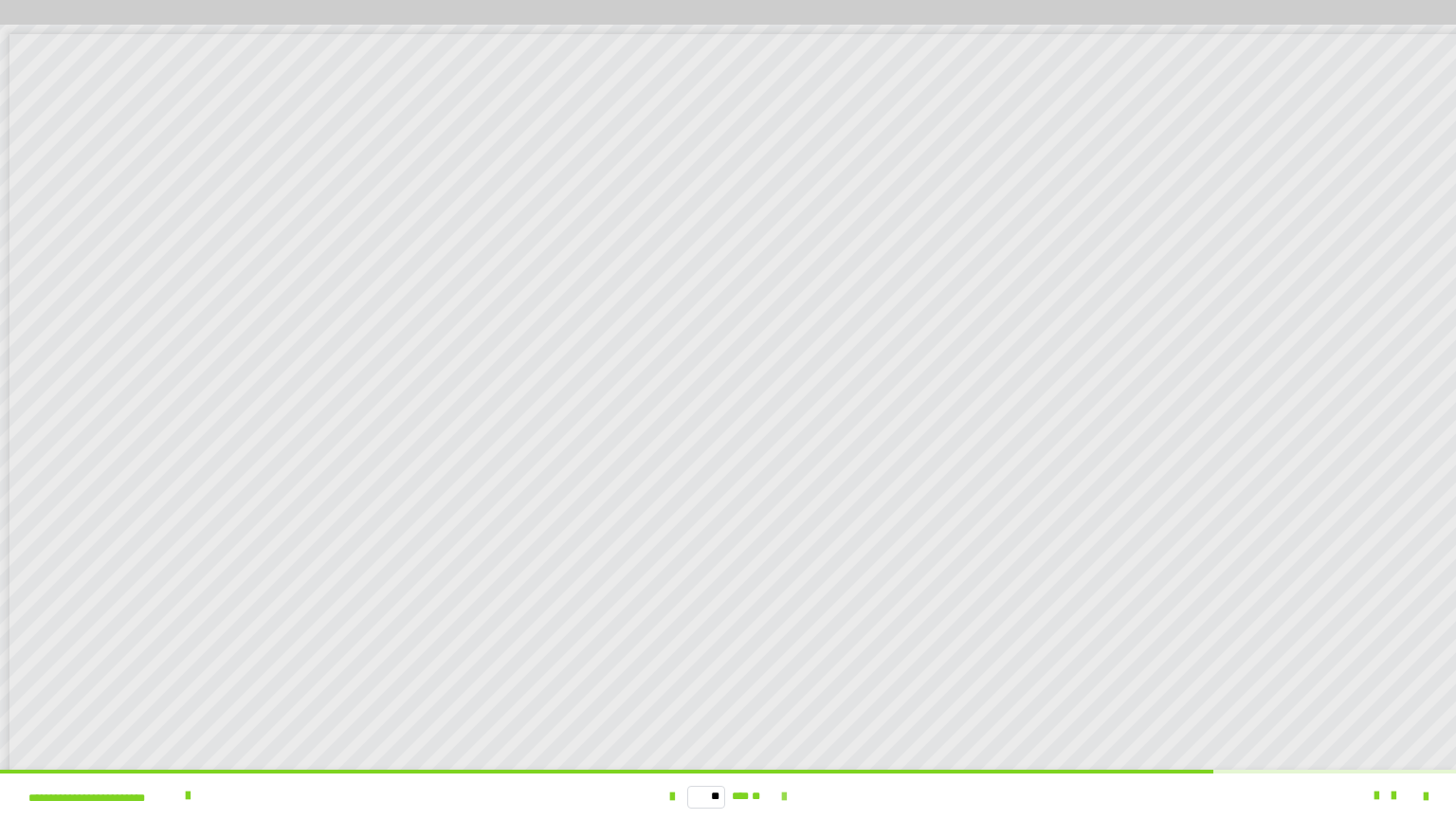 click at bounding box center (784, 797) 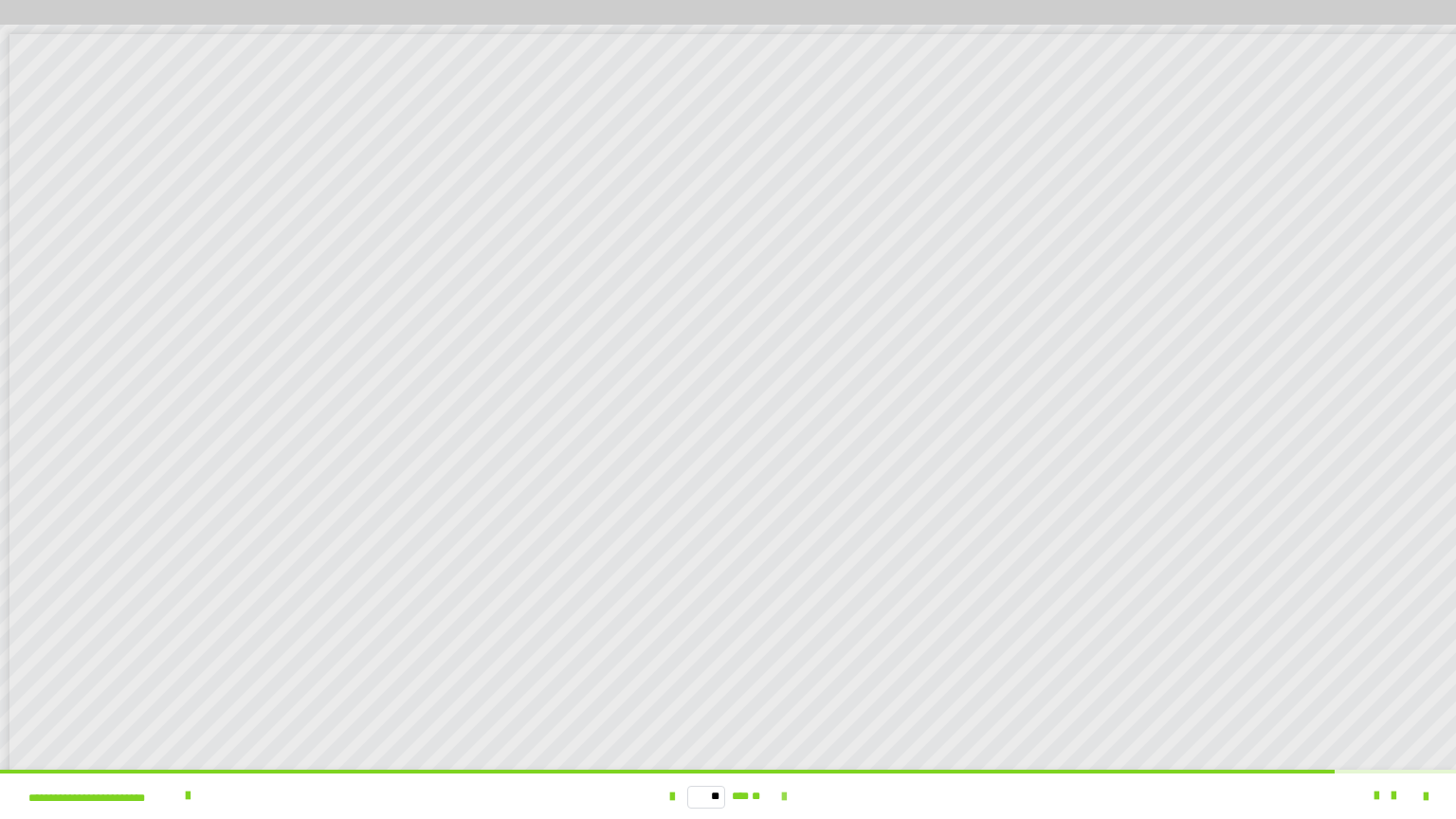 click at bounding box center (784, 797) 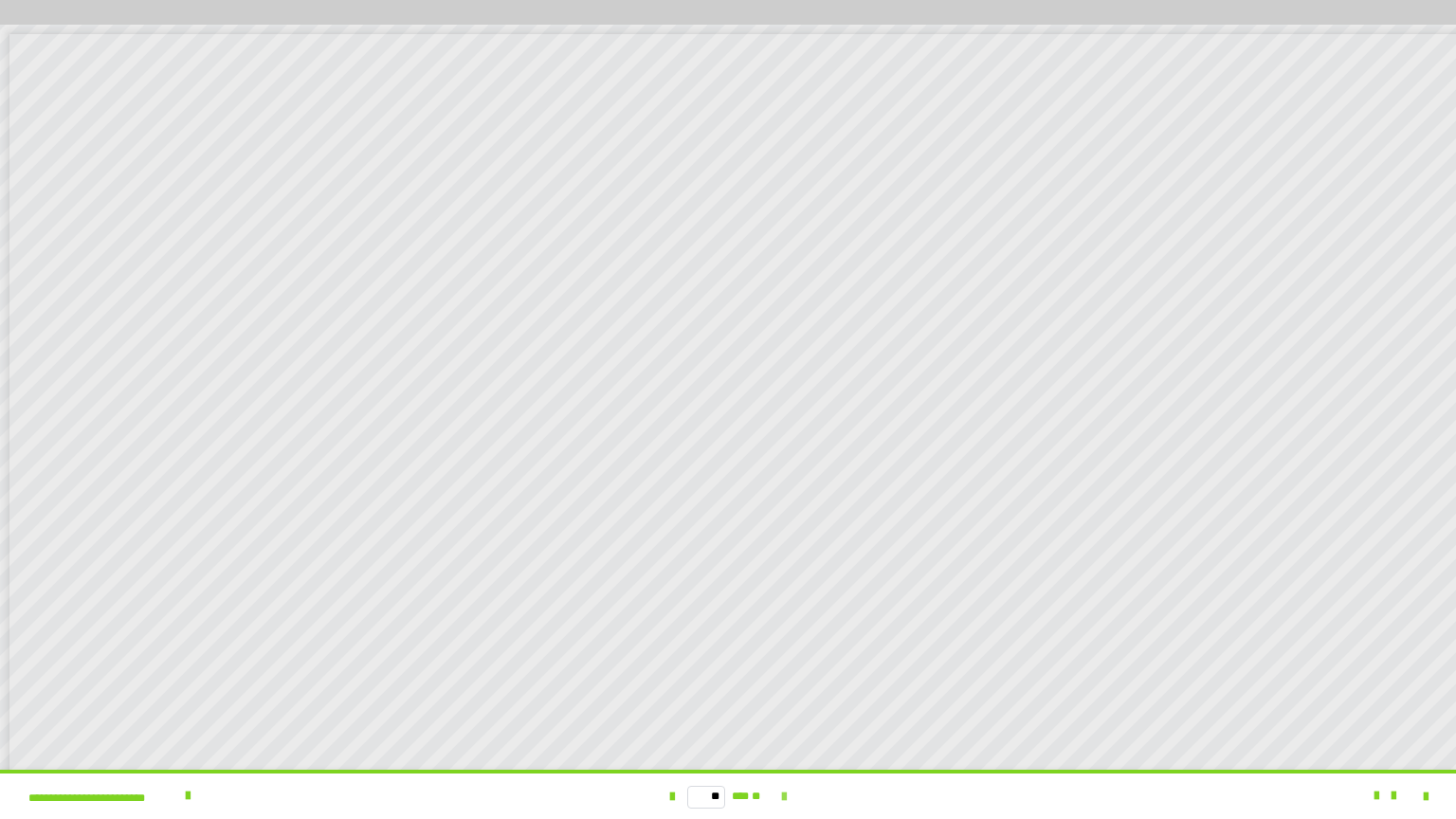 click on "** *** **" at bounding box center [728, 796] 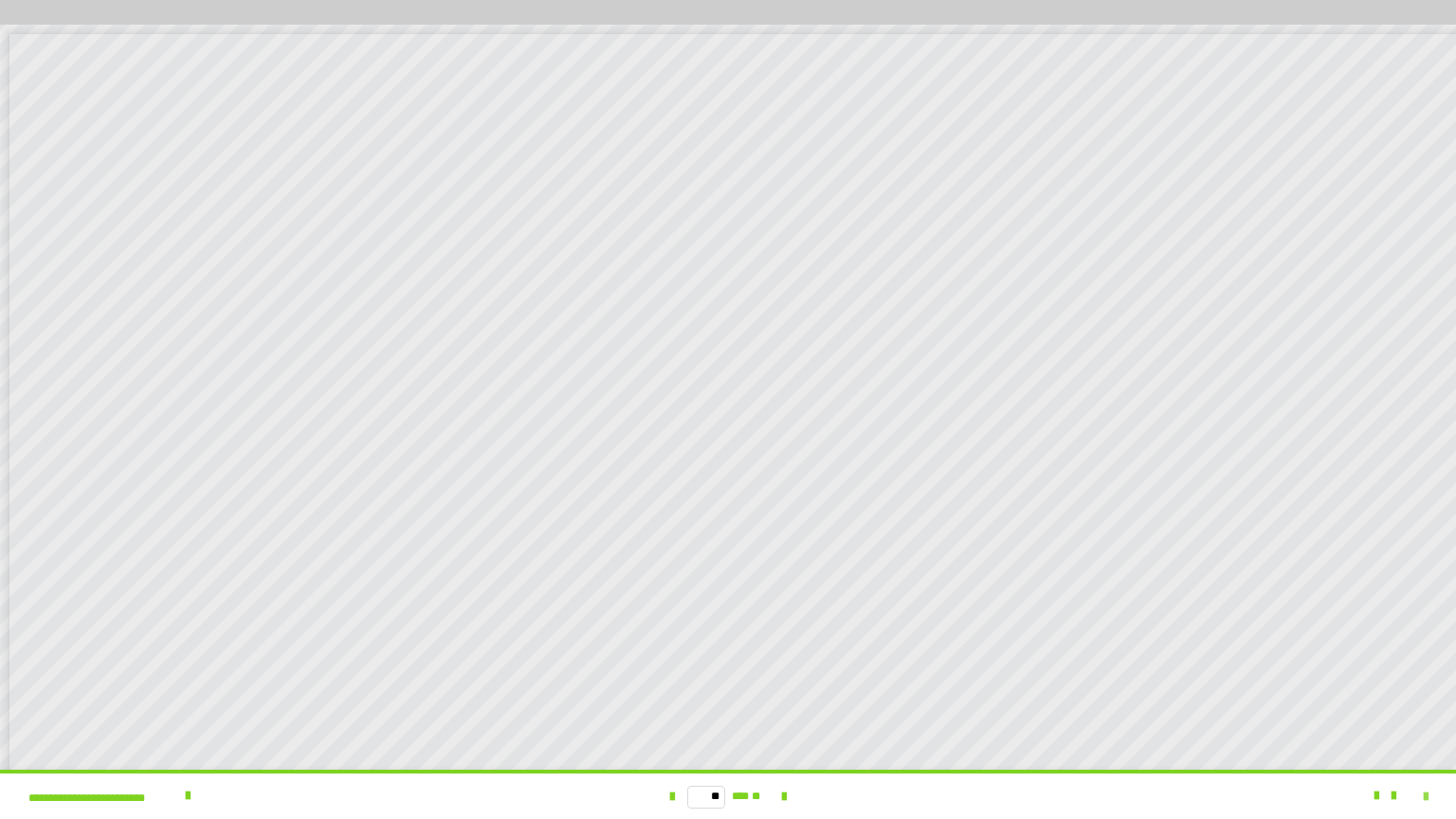 click at bounding box center (1426, 797) 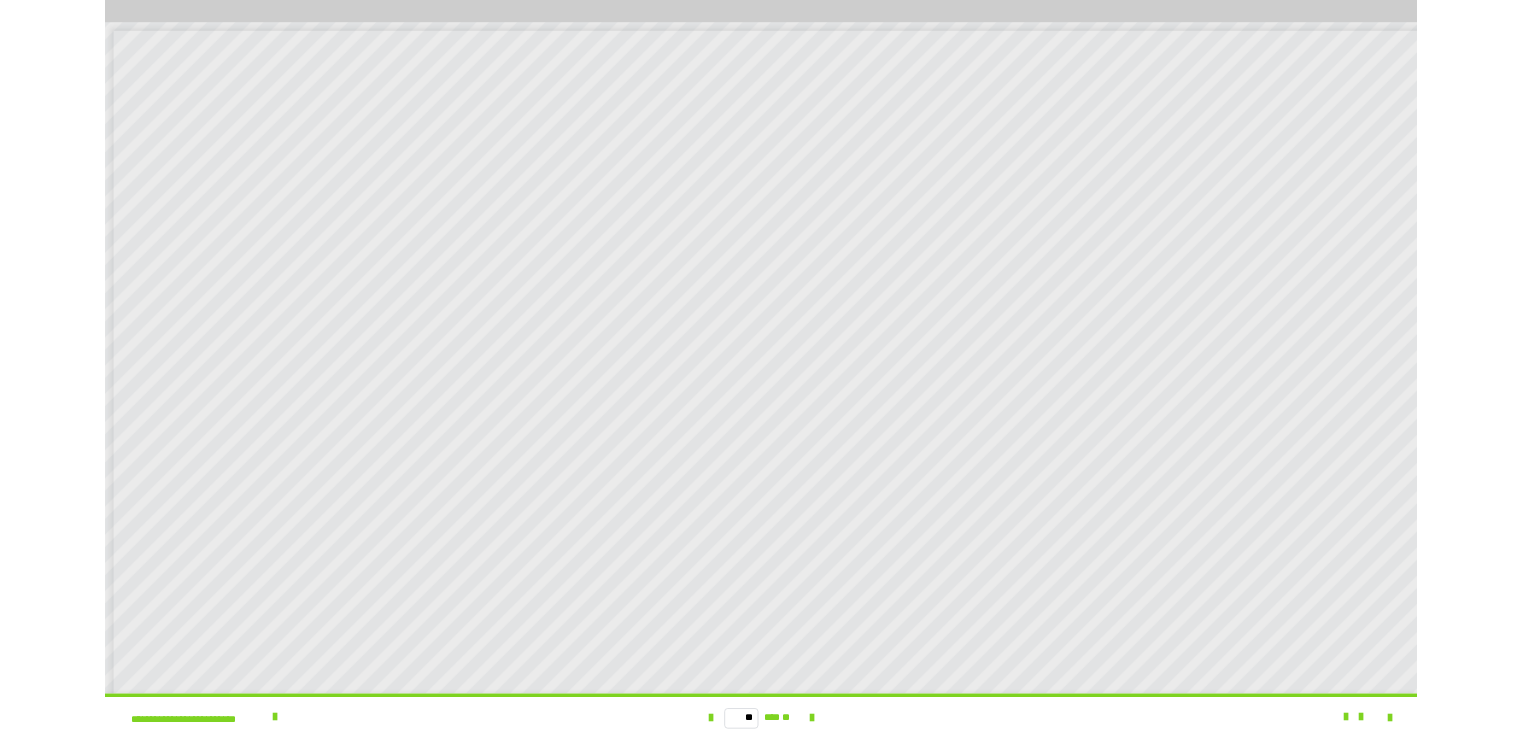 scroll, scrollTop: 3820, scrollLeft: 0, axis: vertical 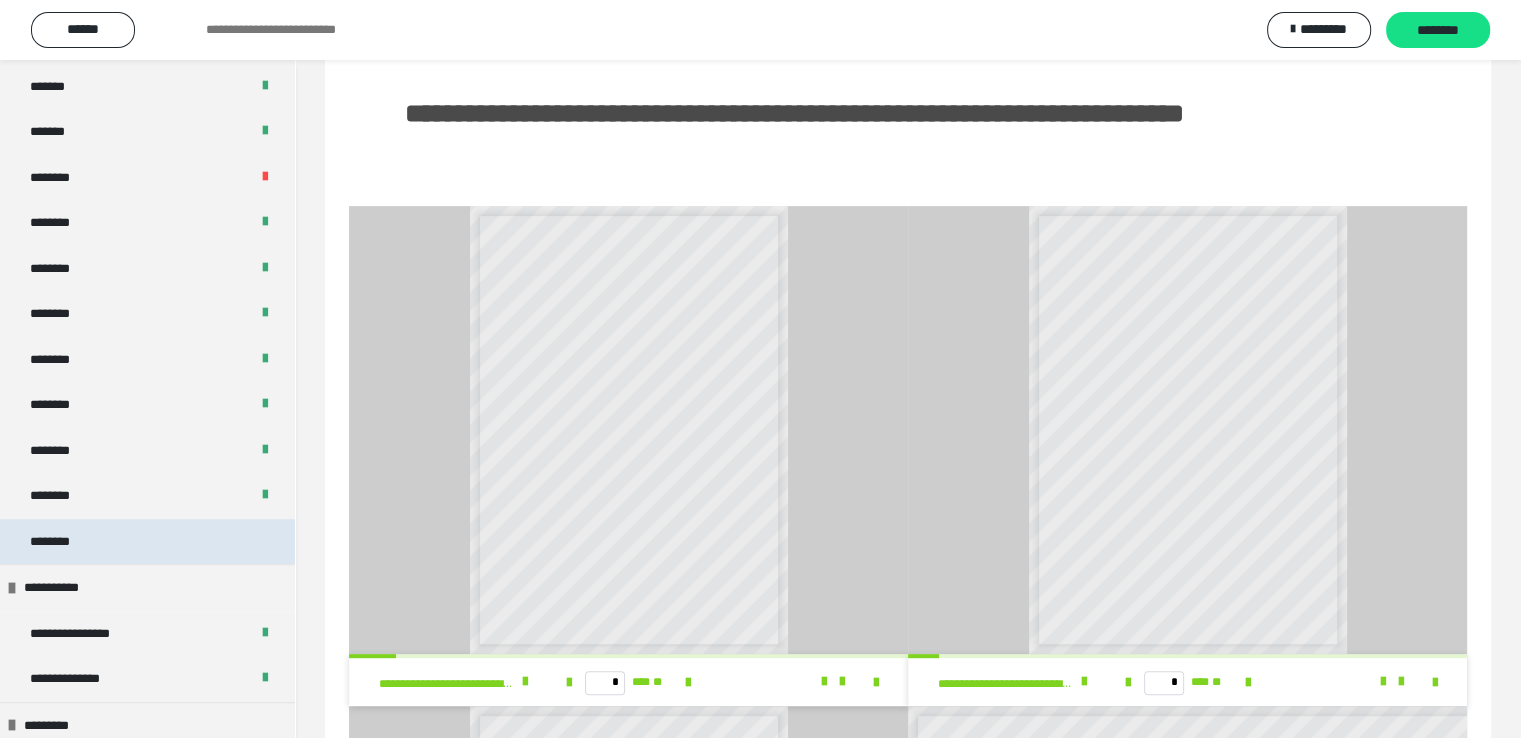 click on "********" at bounding box center (147, 542) 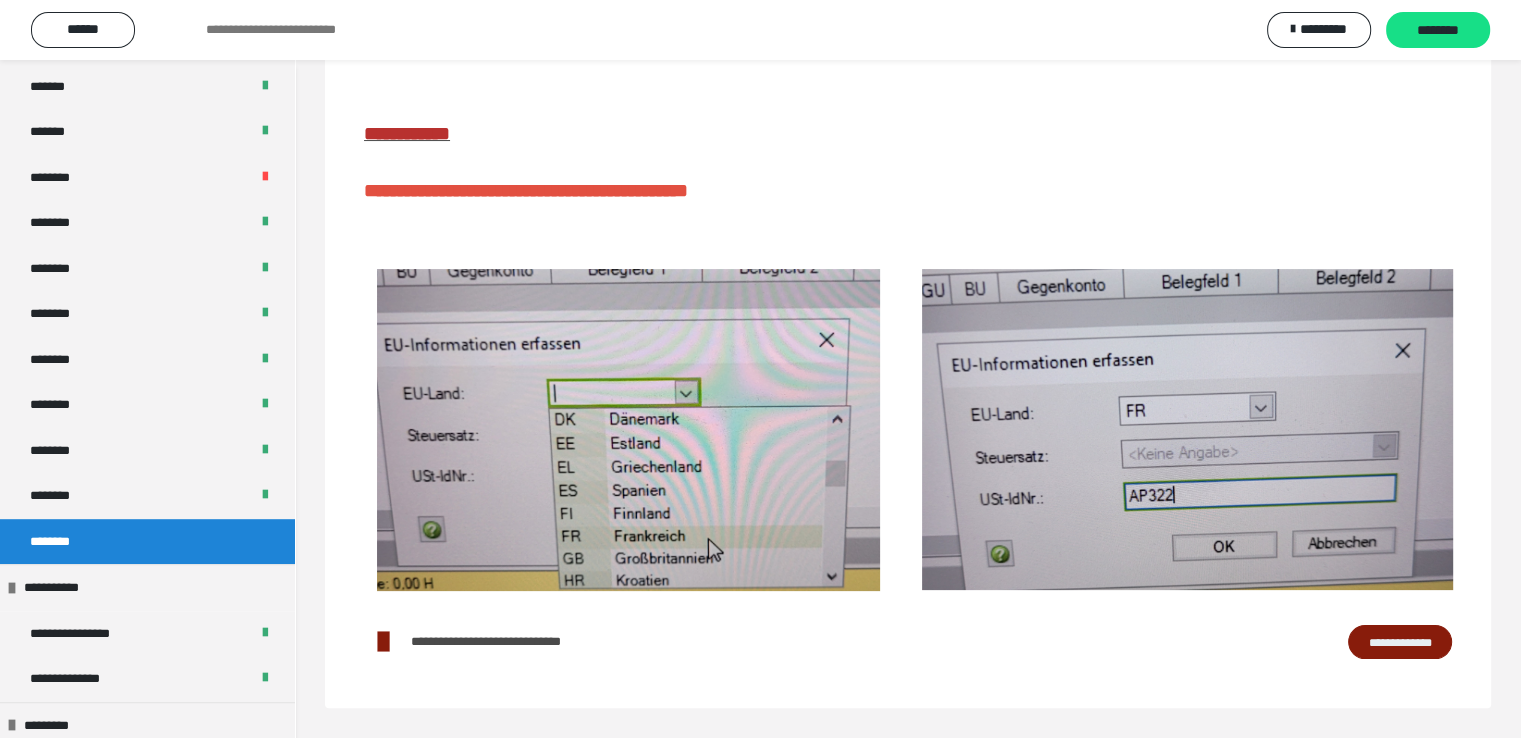 scroll, scrollTop: 303, scrollLeft: 0, axis: vertical 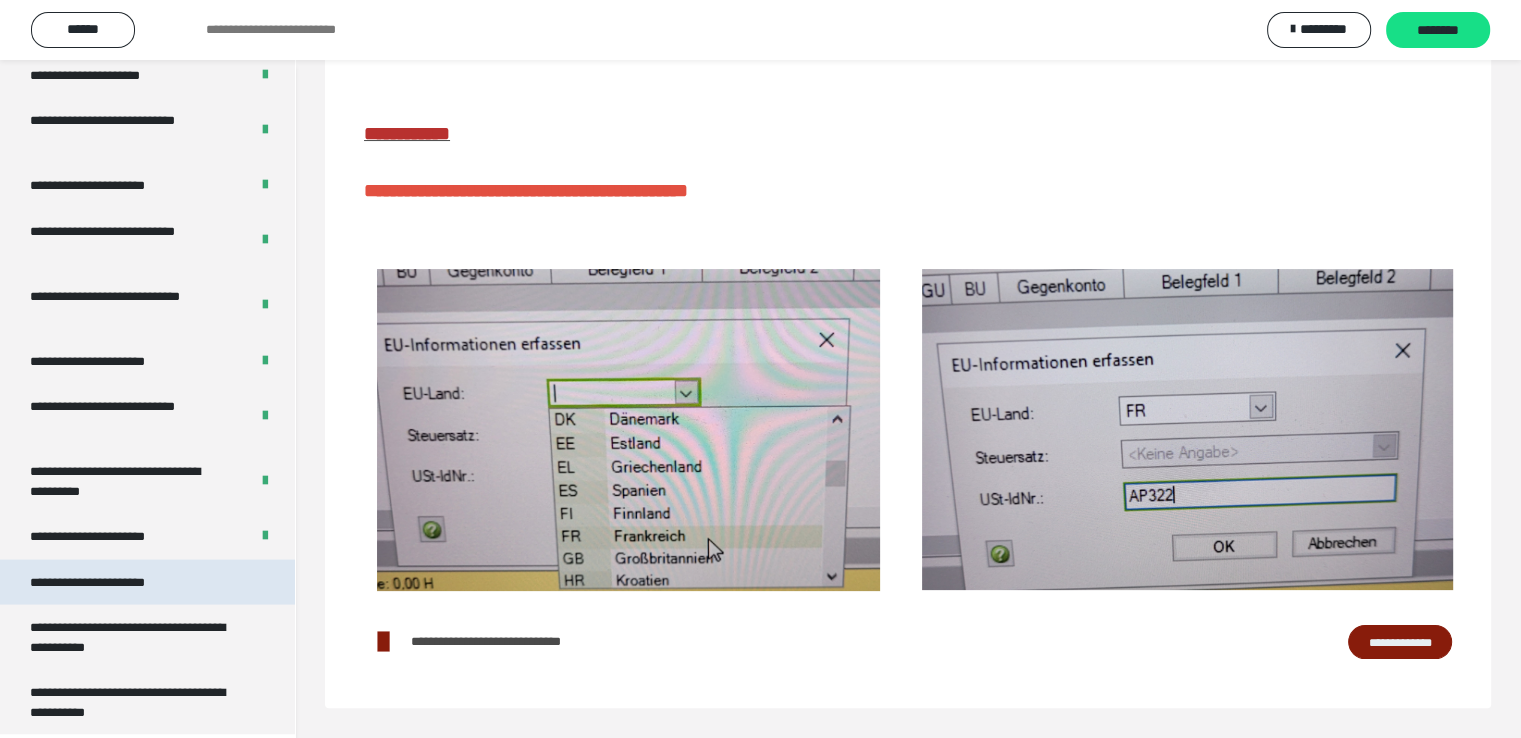 click on "**********" at bounding box center (111, 582) 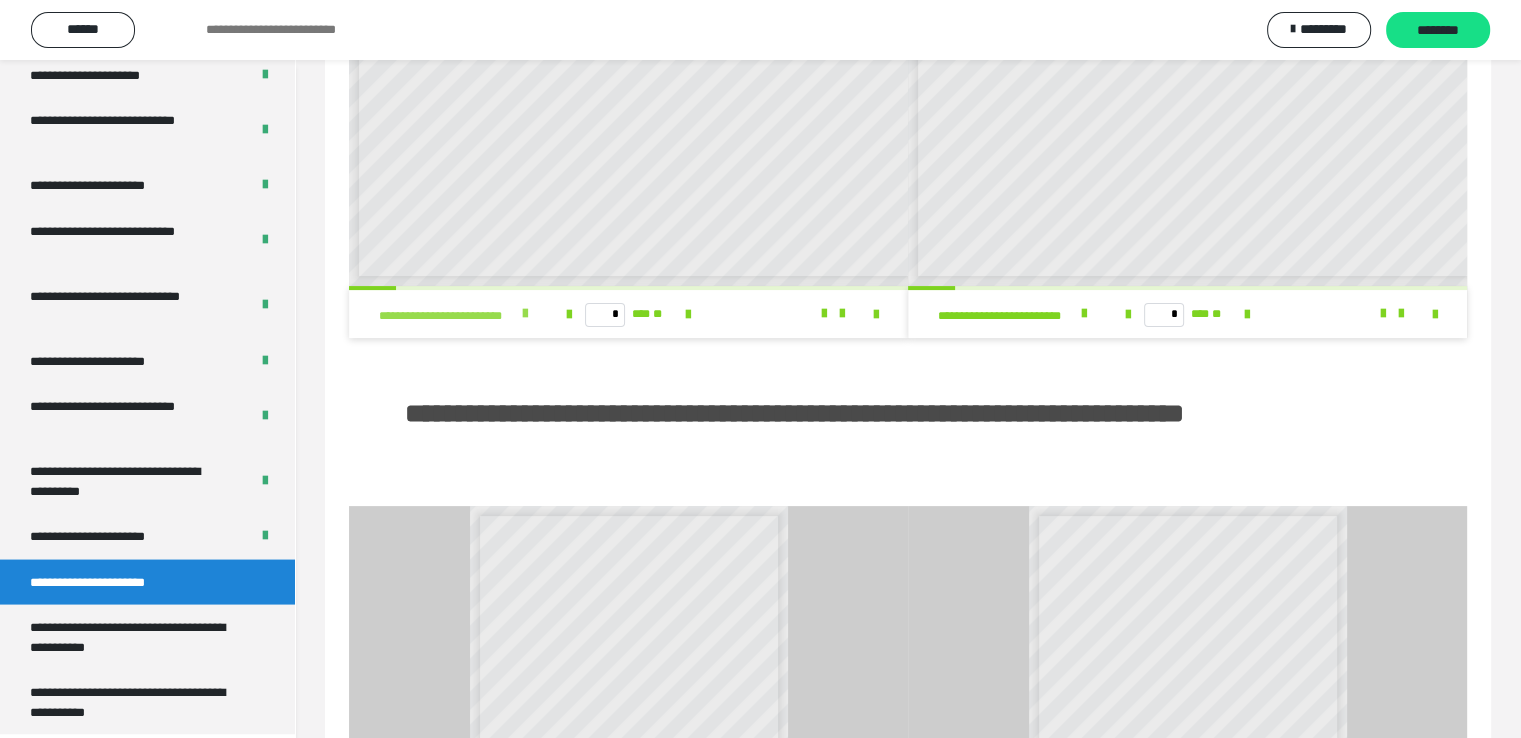 click at bounding box center (525, 314) 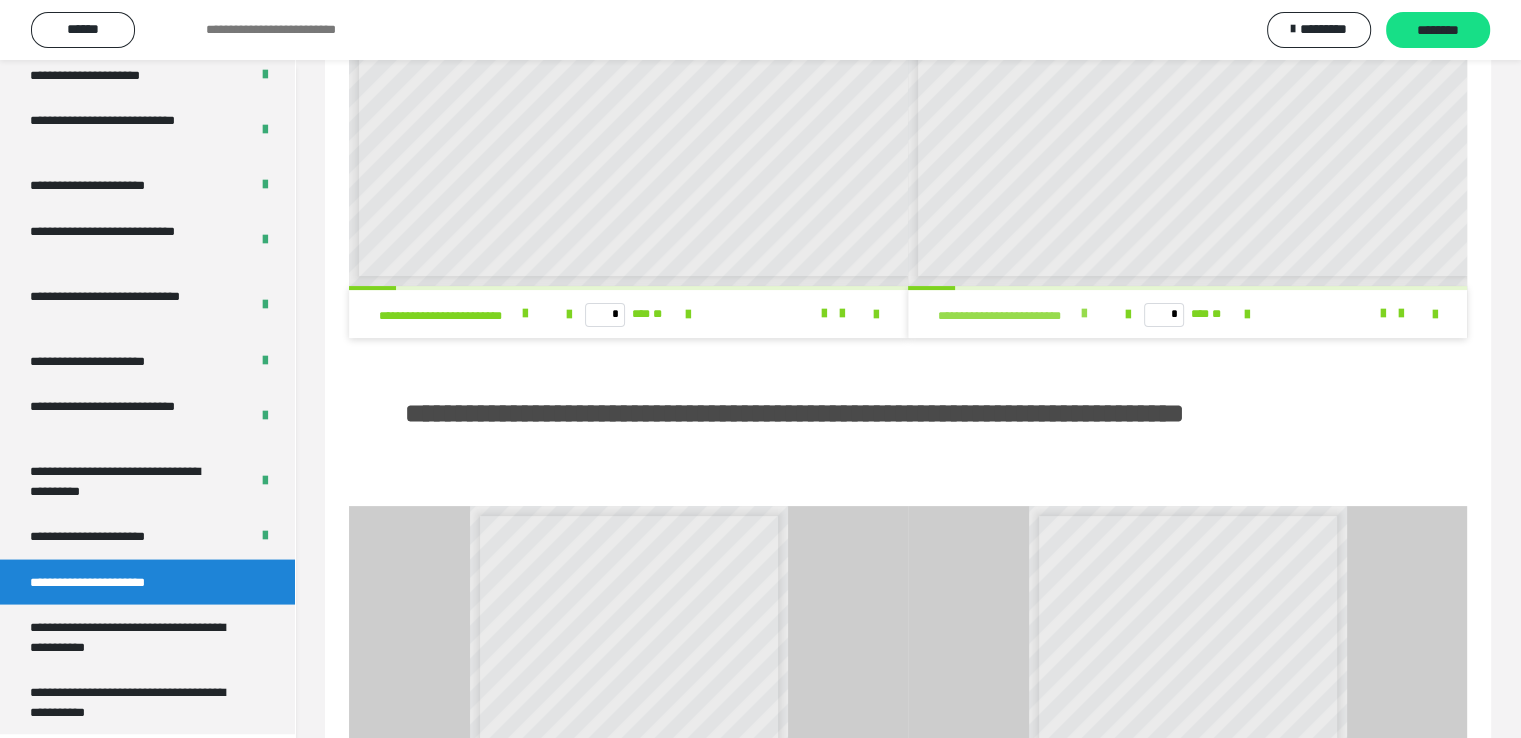 click at bounding box center [1084, 314] 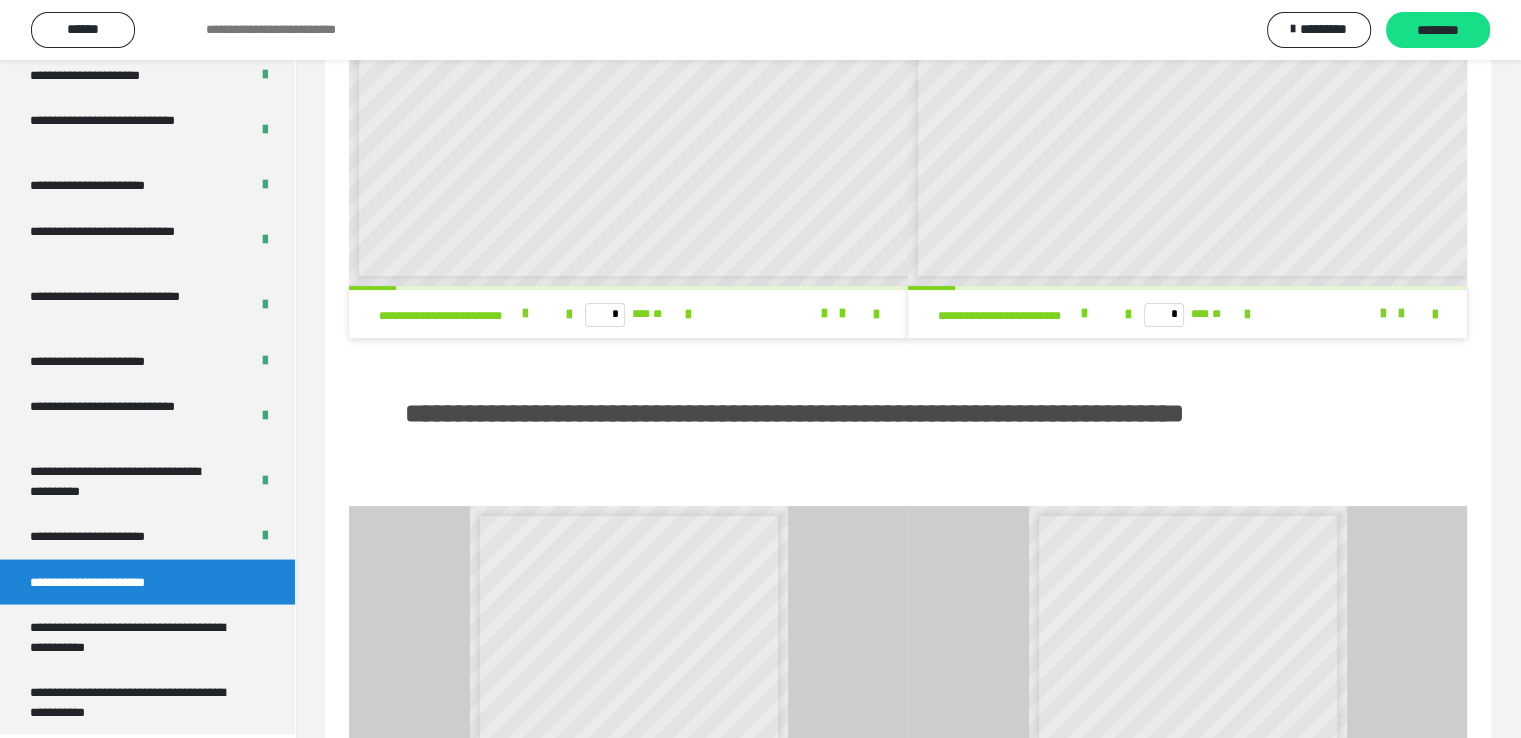 scroll, scrollTop: 8, scrollLeft: 0, axis: vertical 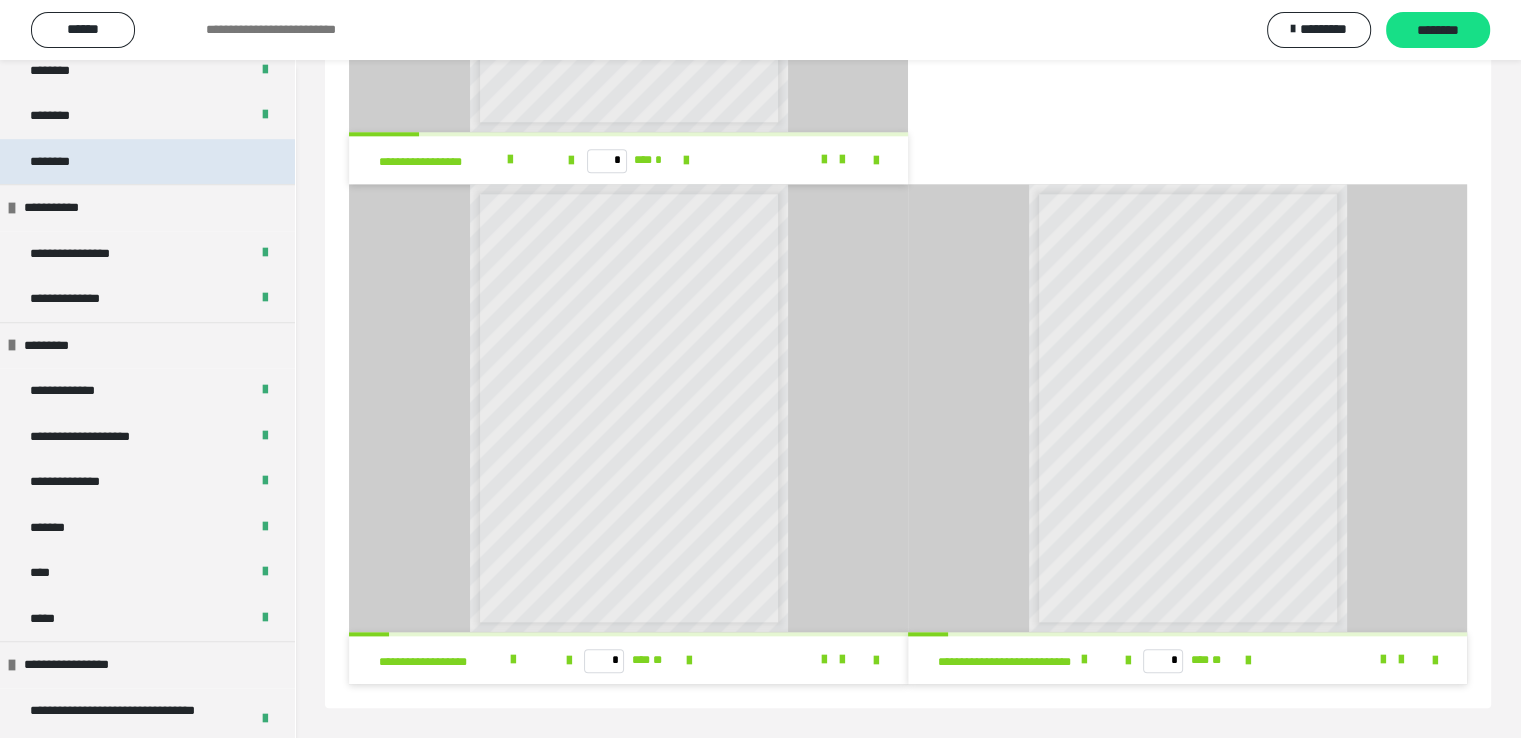 click on "********" at bounding box center [147, 162] 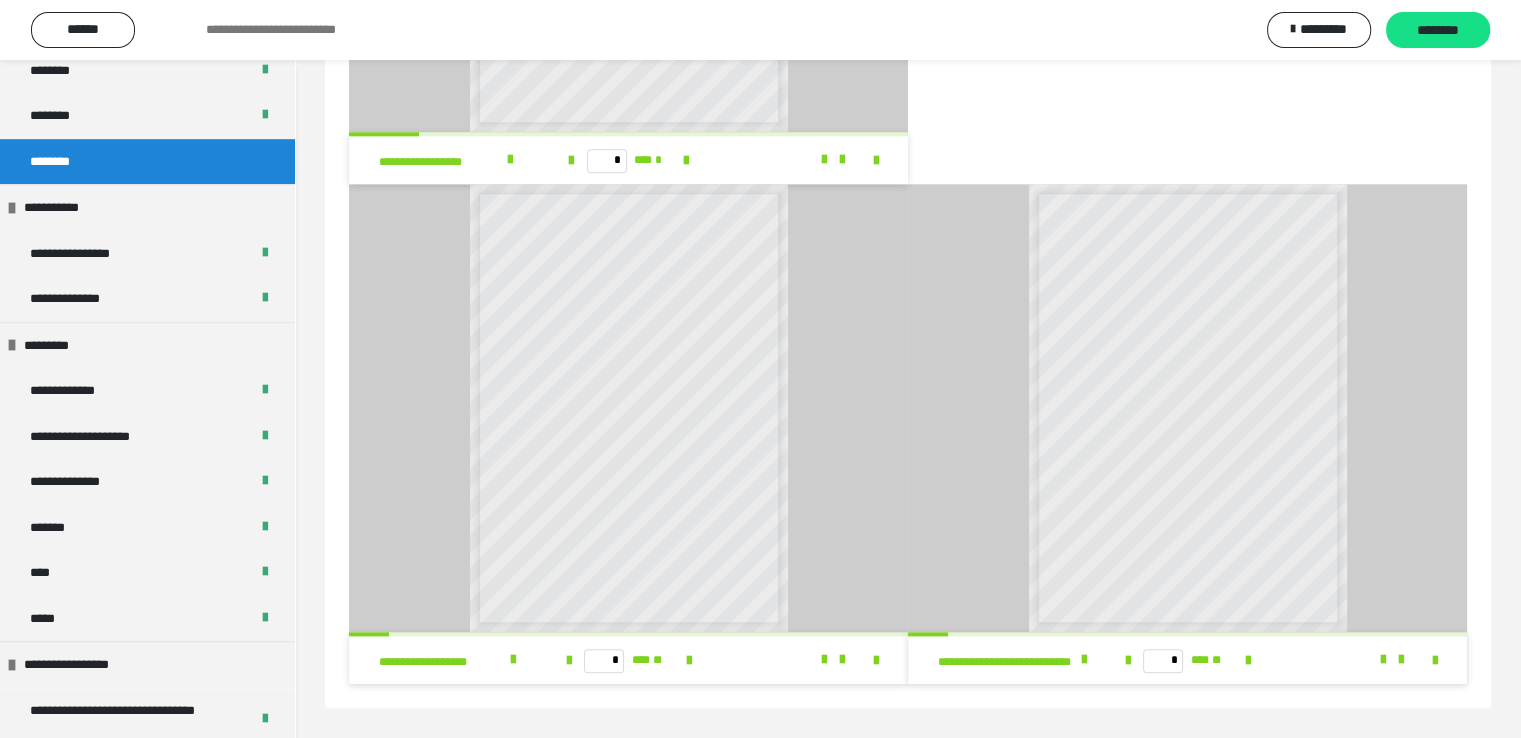 scroll, scrollTop: 303, scrollLeft: 0, axis: vertical 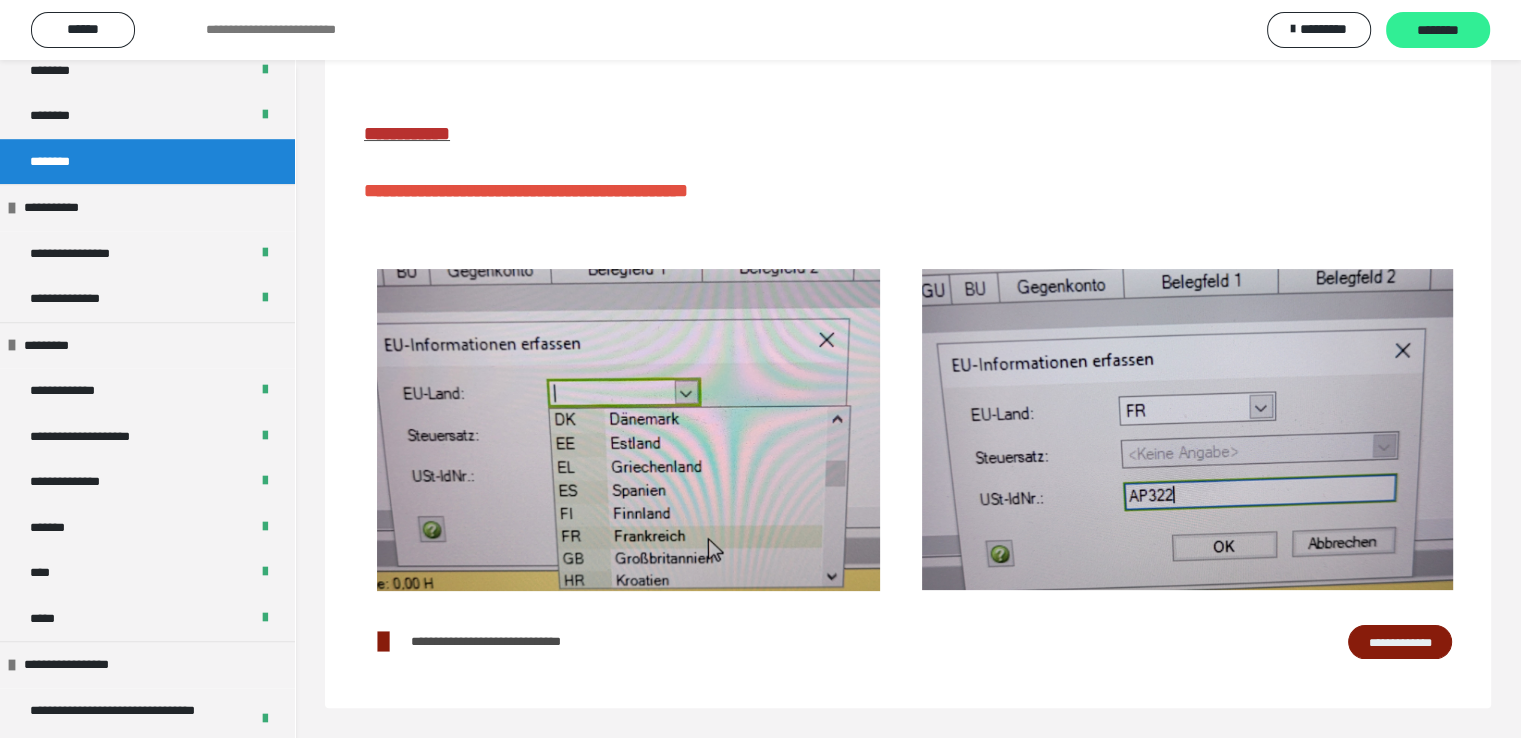 click on "********" at bounding box center [1438, 31] 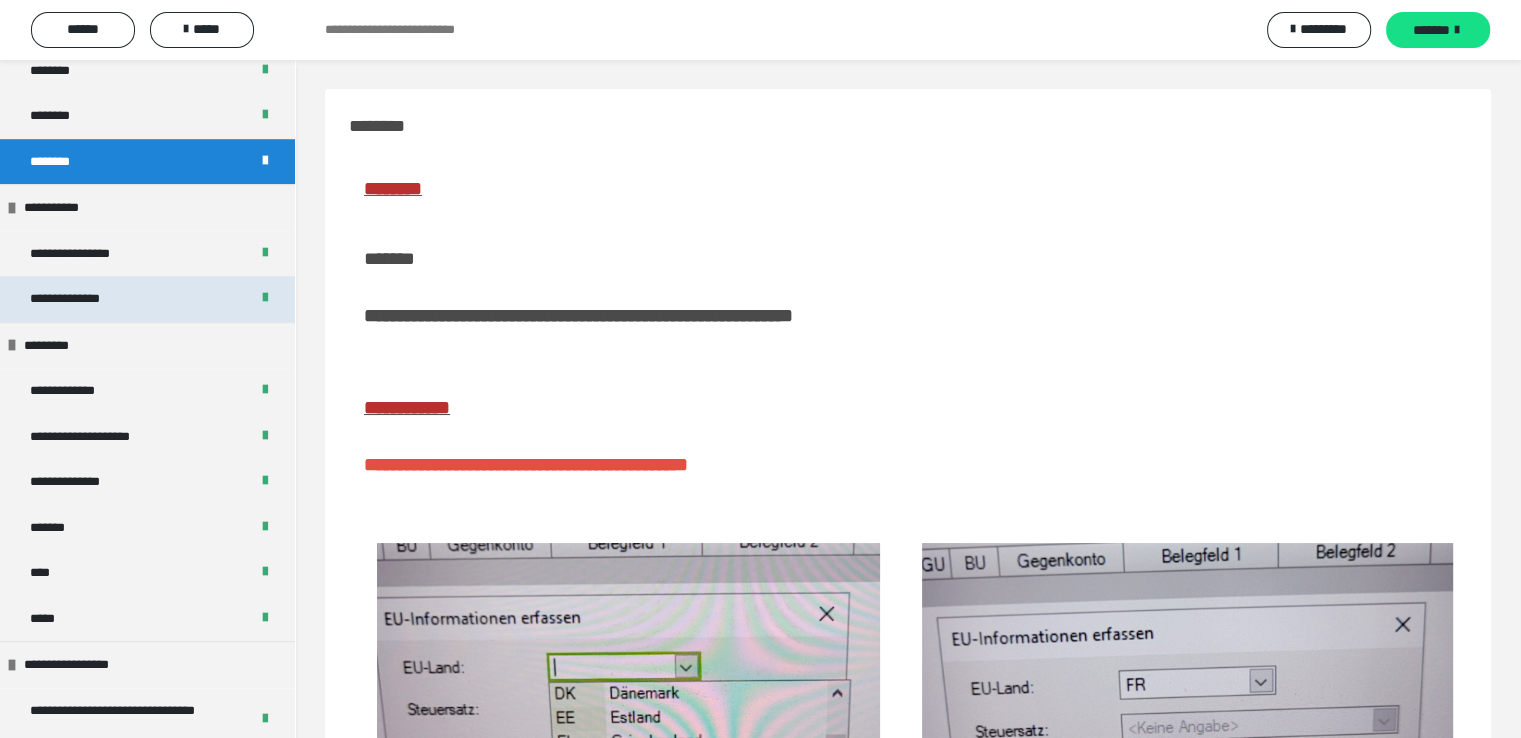 scroll, scrollTop: 0, scrollLeft: 0, axis: both 